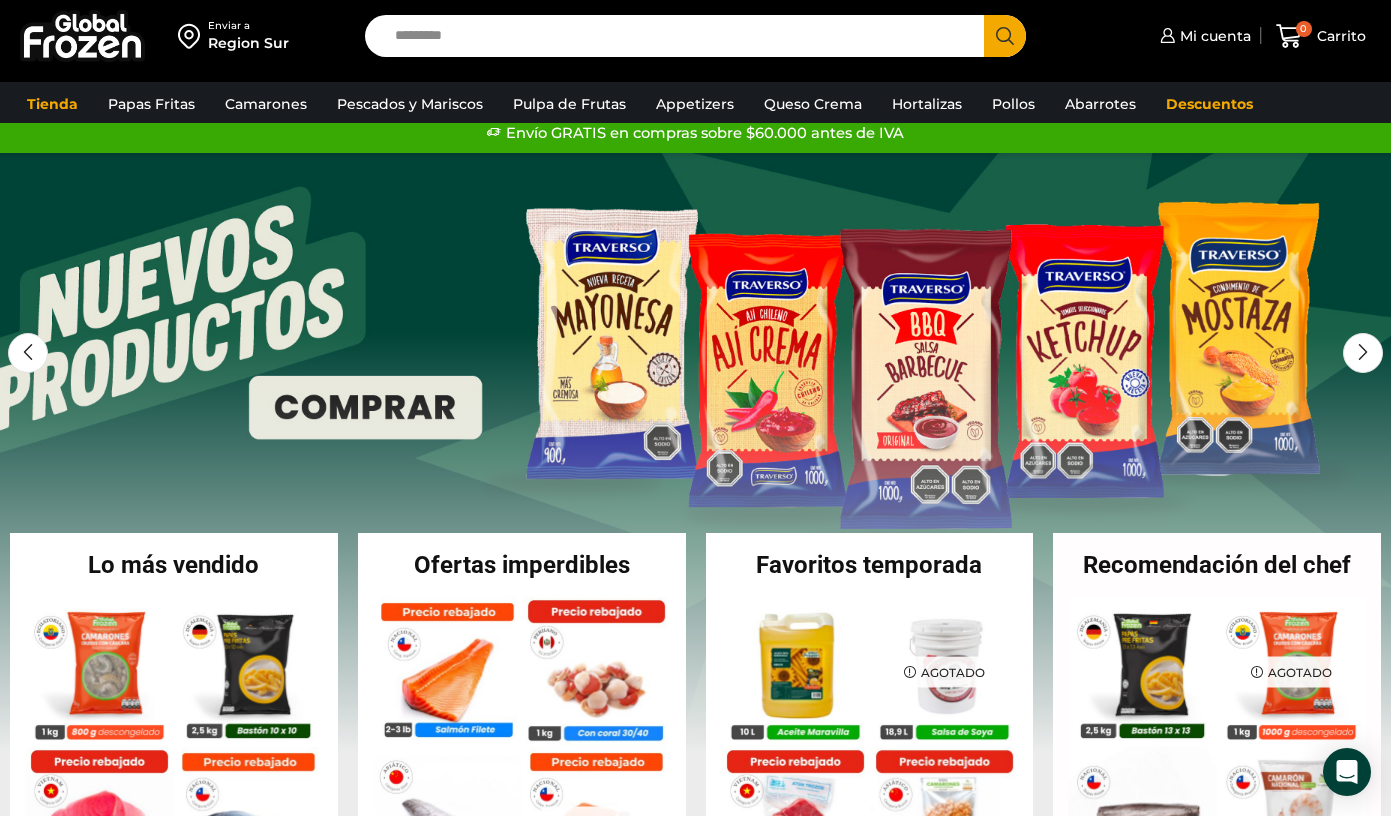 scroll, scrollTop: 0, scrollLeft: 0, axis: both 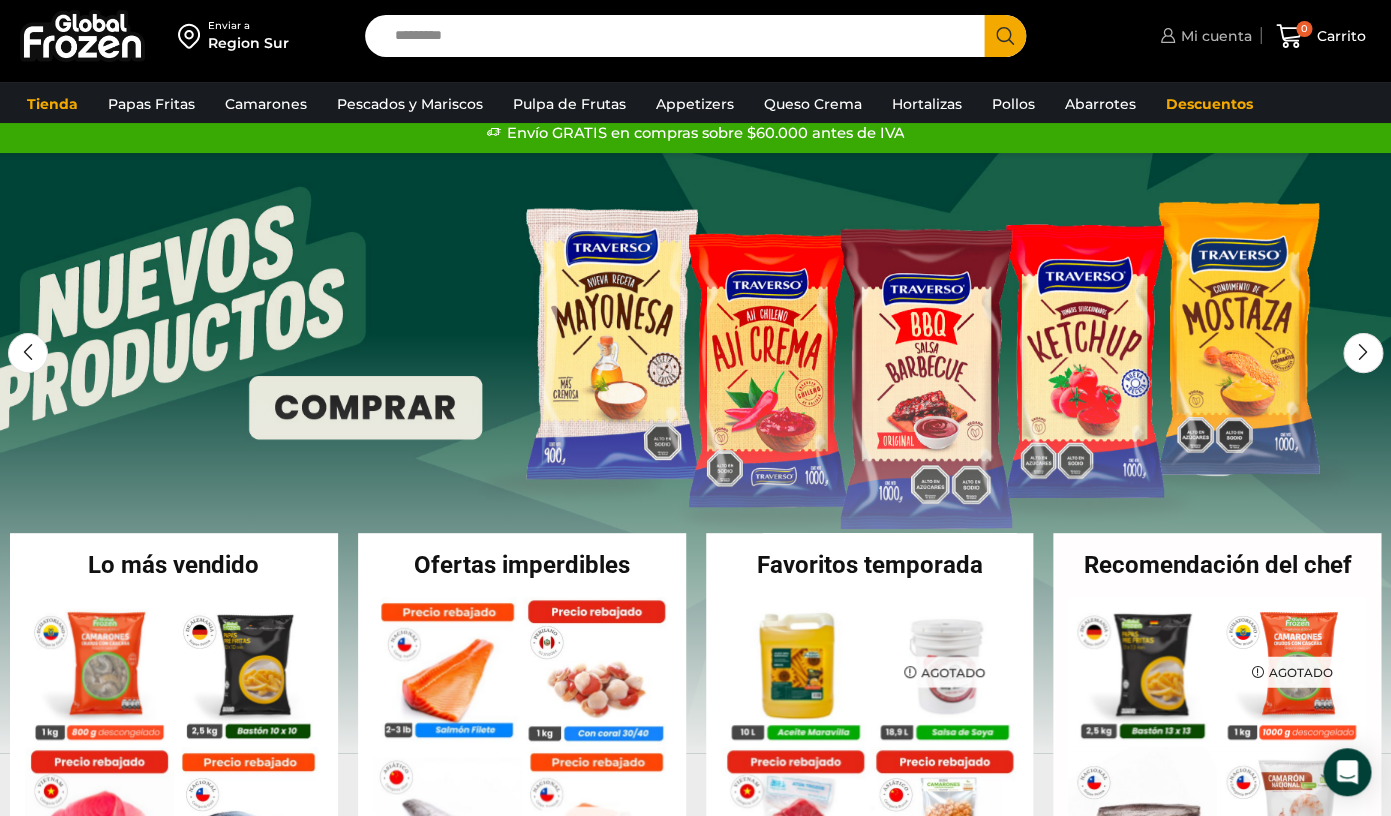 click on "Mi cuenta" at bounding box center [1213, 36] 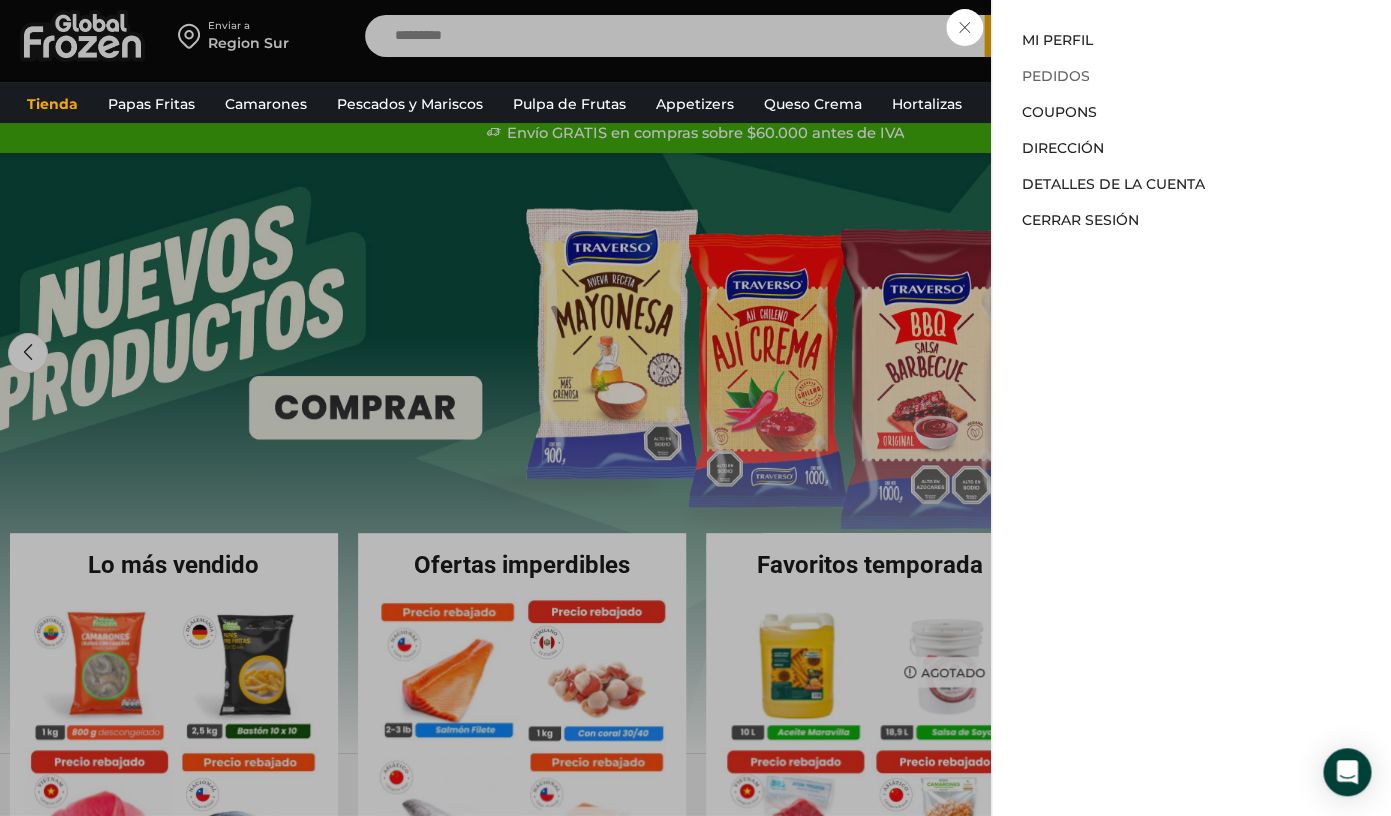 click on "Pedidos" at bounding box center (1056, 76) 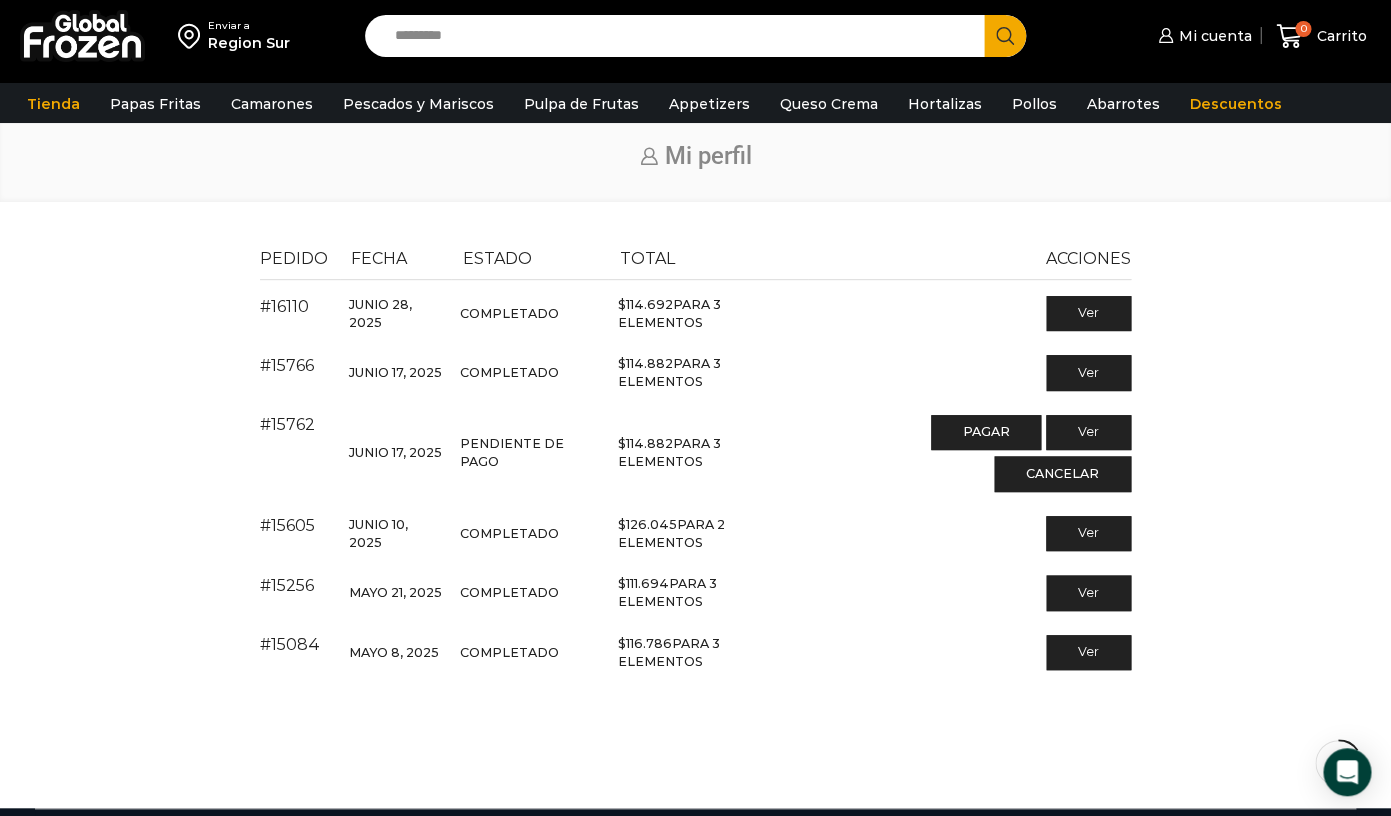 scroll, scrollTop: 52, scrollLeft: 0, axis: vertical 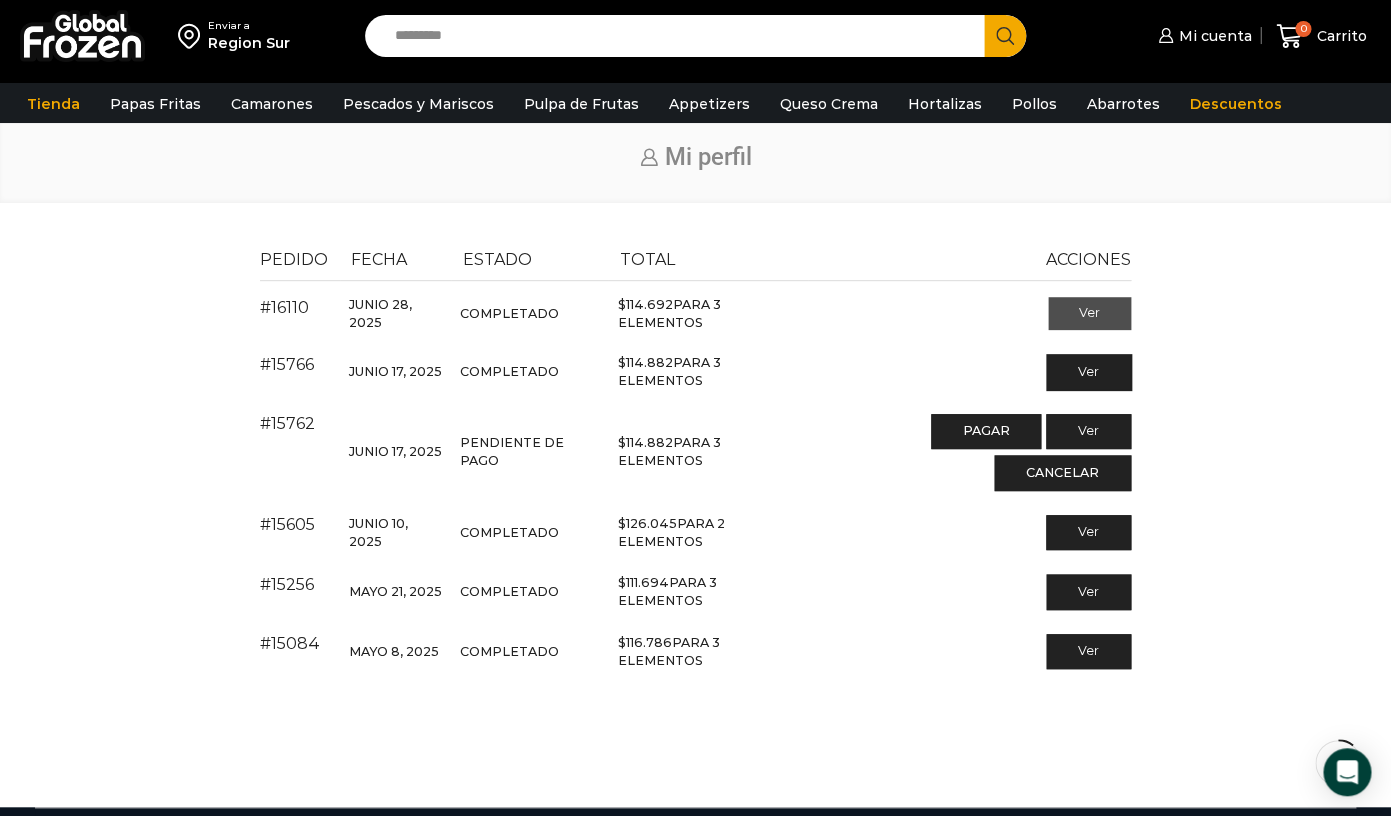 click on "Ver" at bounding box center [1089, 314] 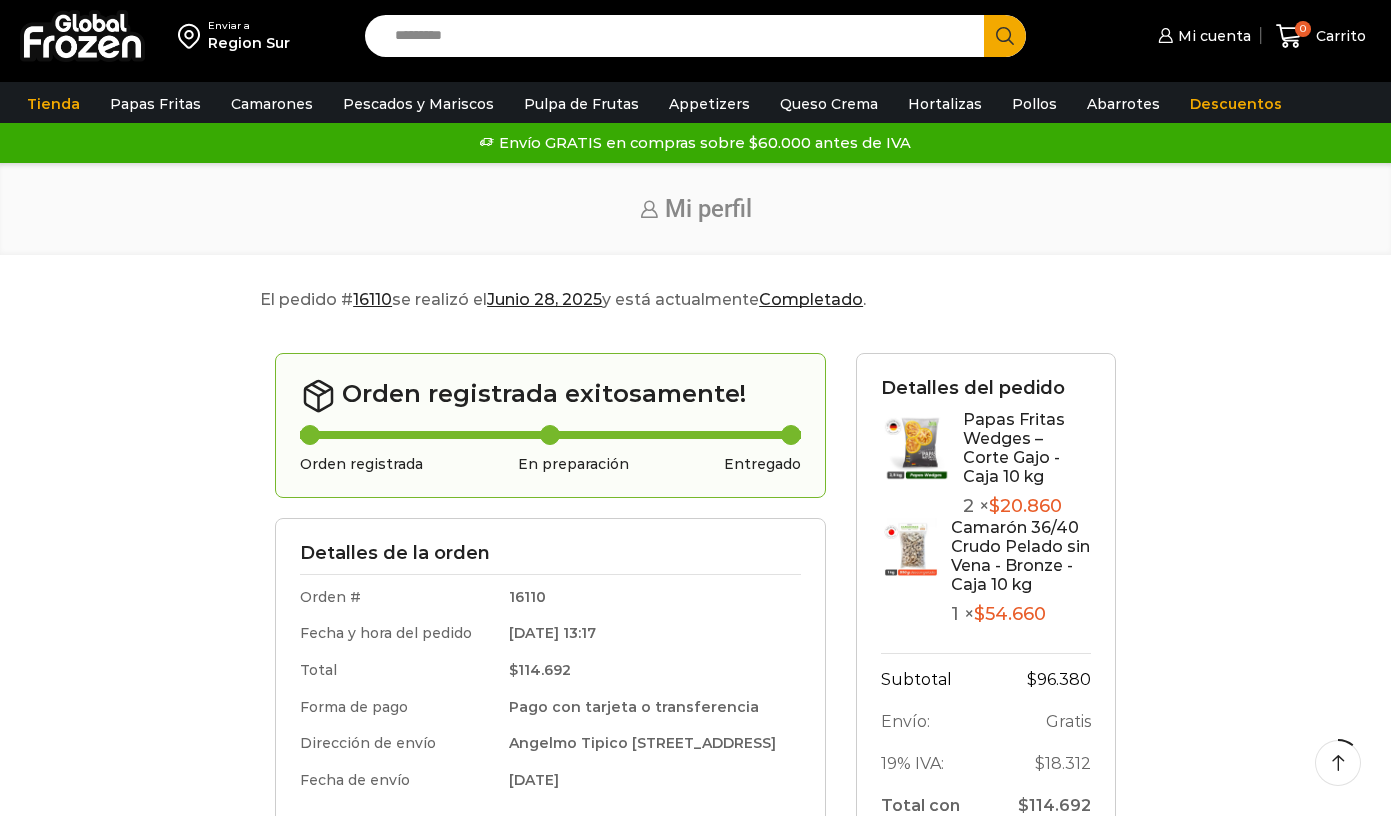 scroll, scrollTop: 98, scrollLeft: 0, axis: vertical 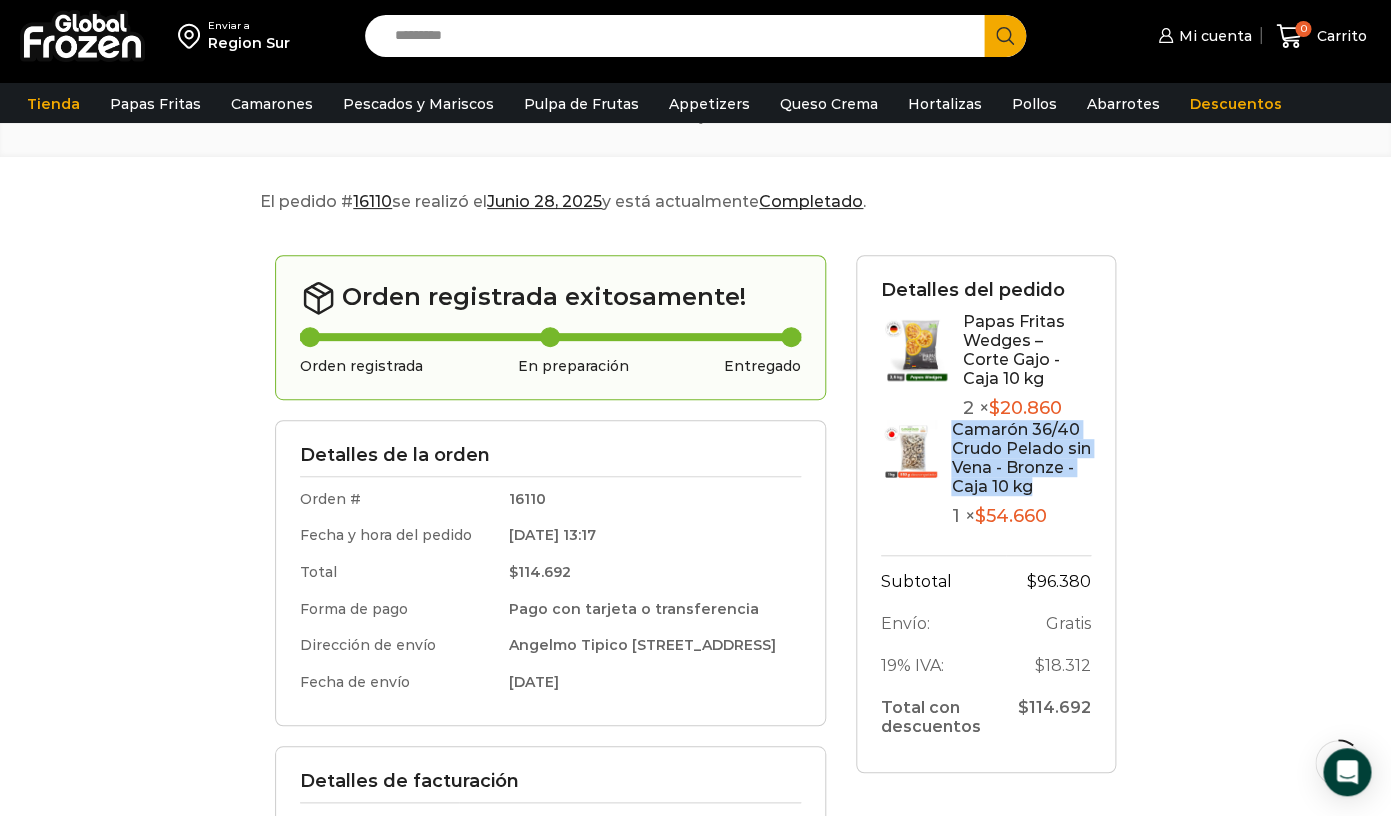 drag, startPoint x: 1036, startPoint y: 491, endPoint x: 949, endPoint y: 432, distance: 105.11898 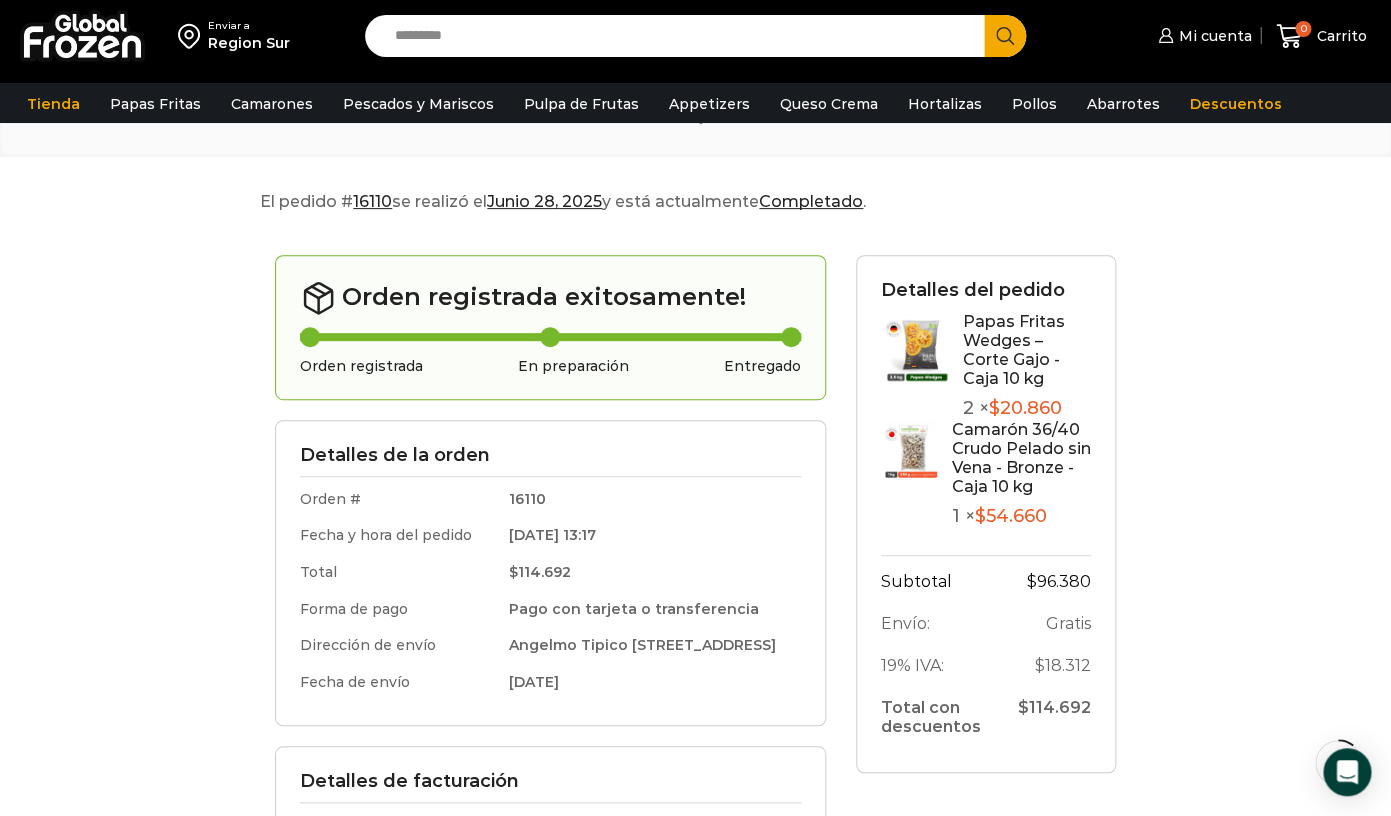 click on "Search input" at bounding box center [679, 36] 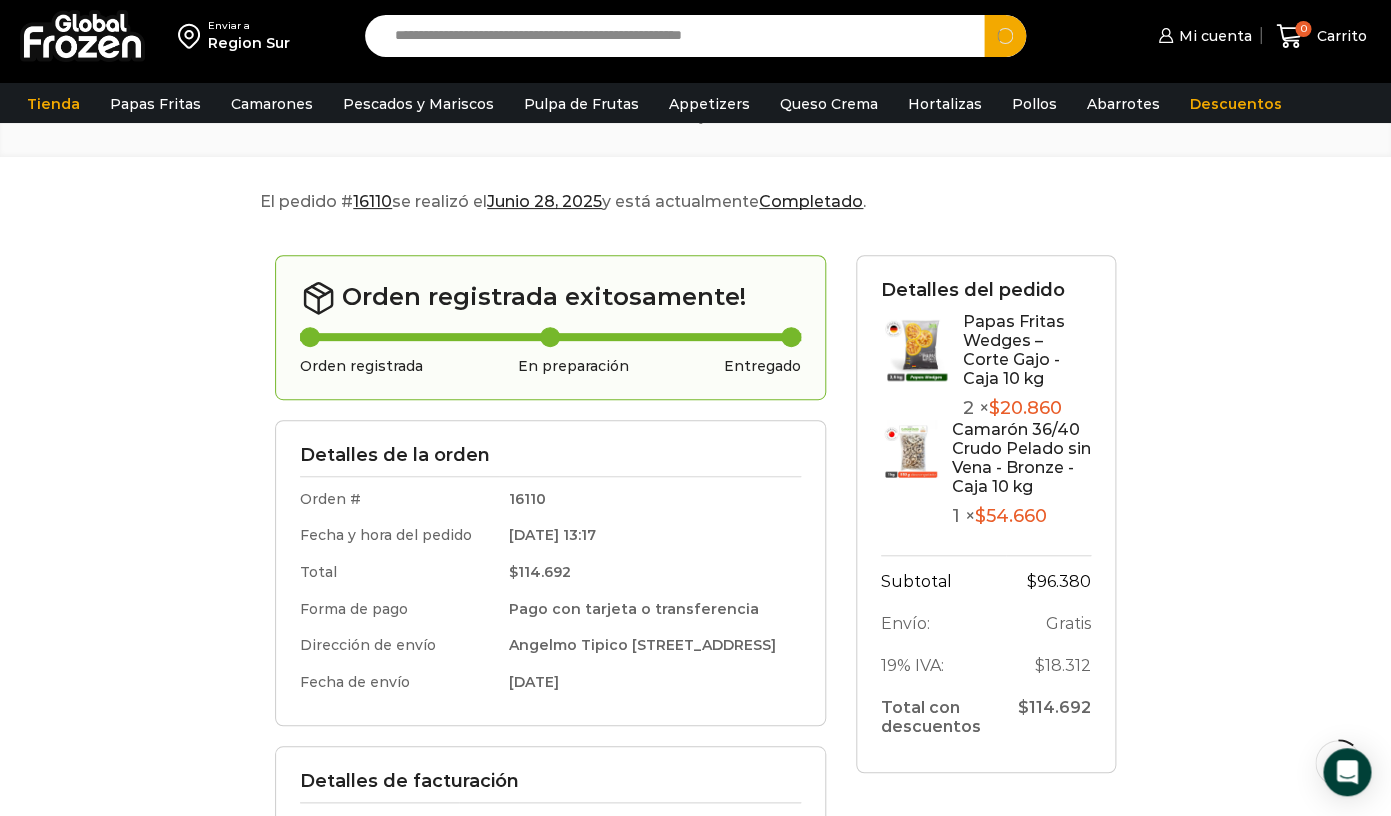 type on "**********" 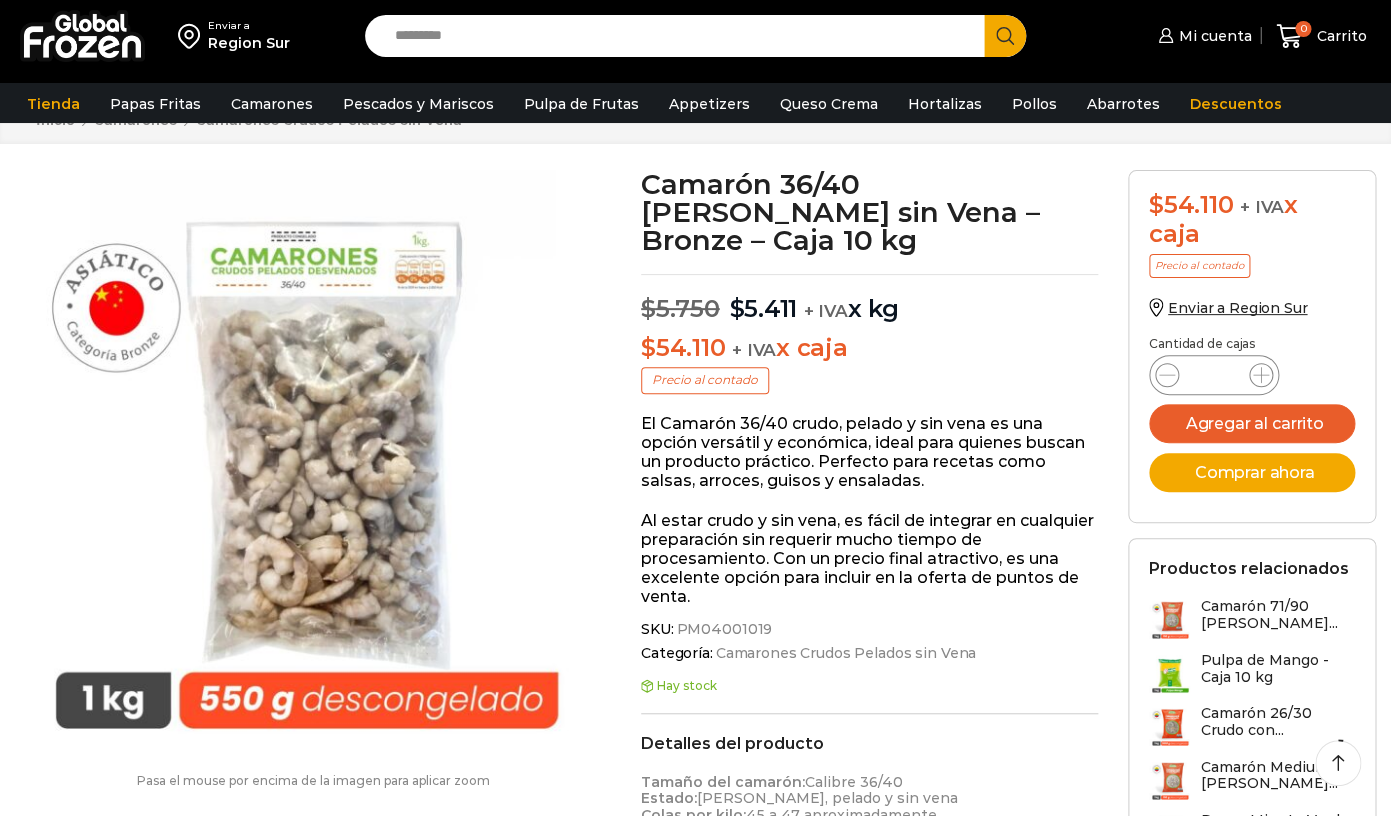 scroll, scrollTop: 114, scrollLeft: 0, axis: vertical 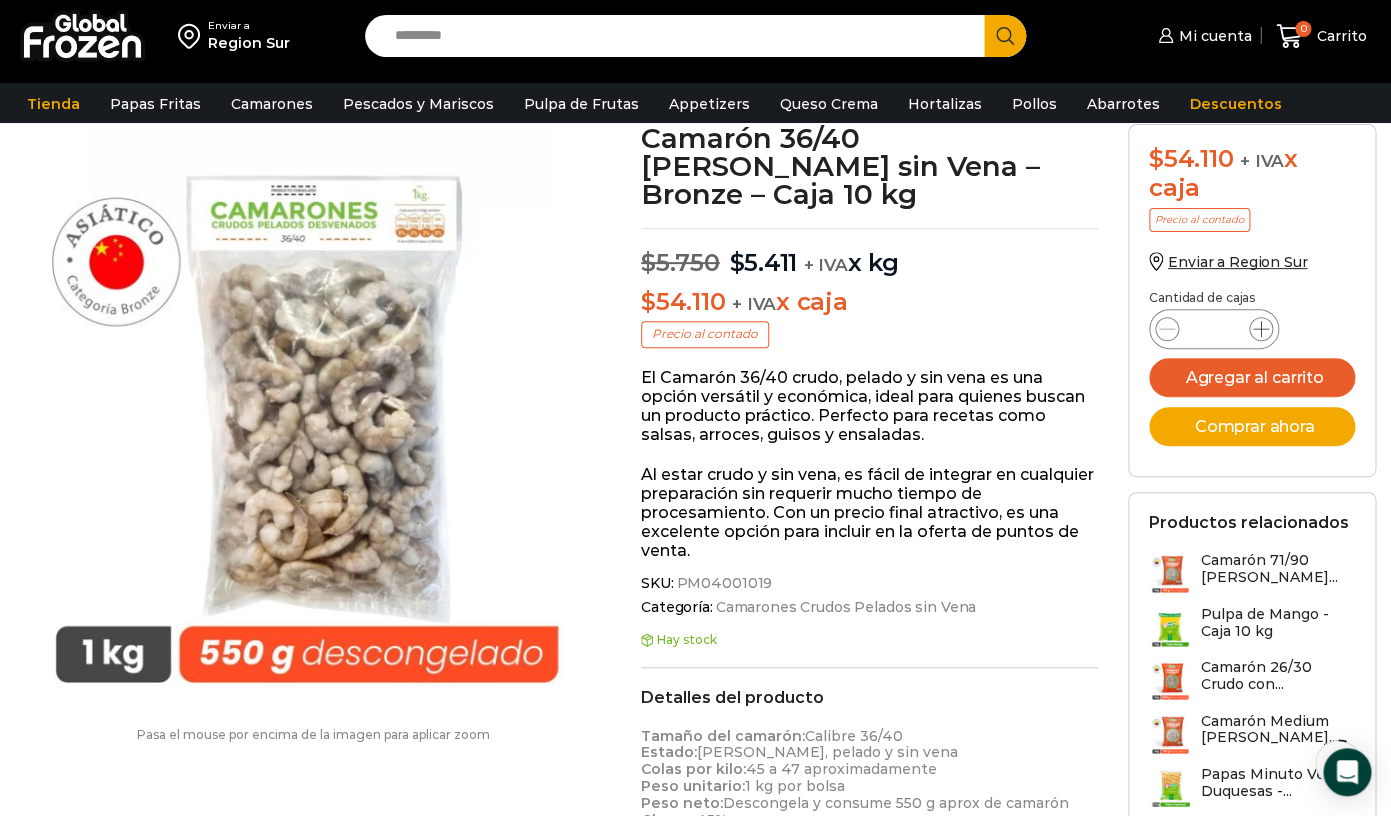 click 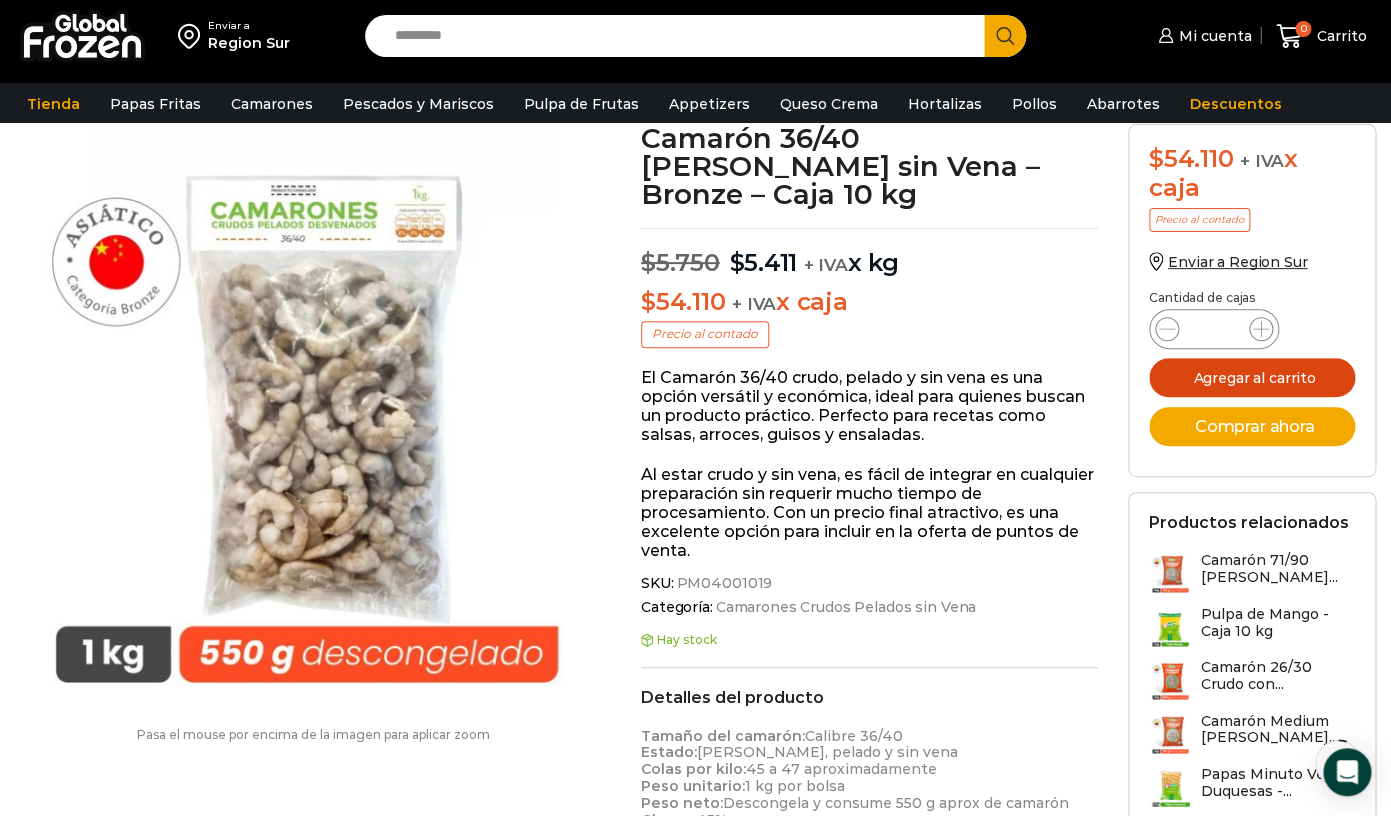 click on "Agregar al carrito" at bounding box center [1252, 377] 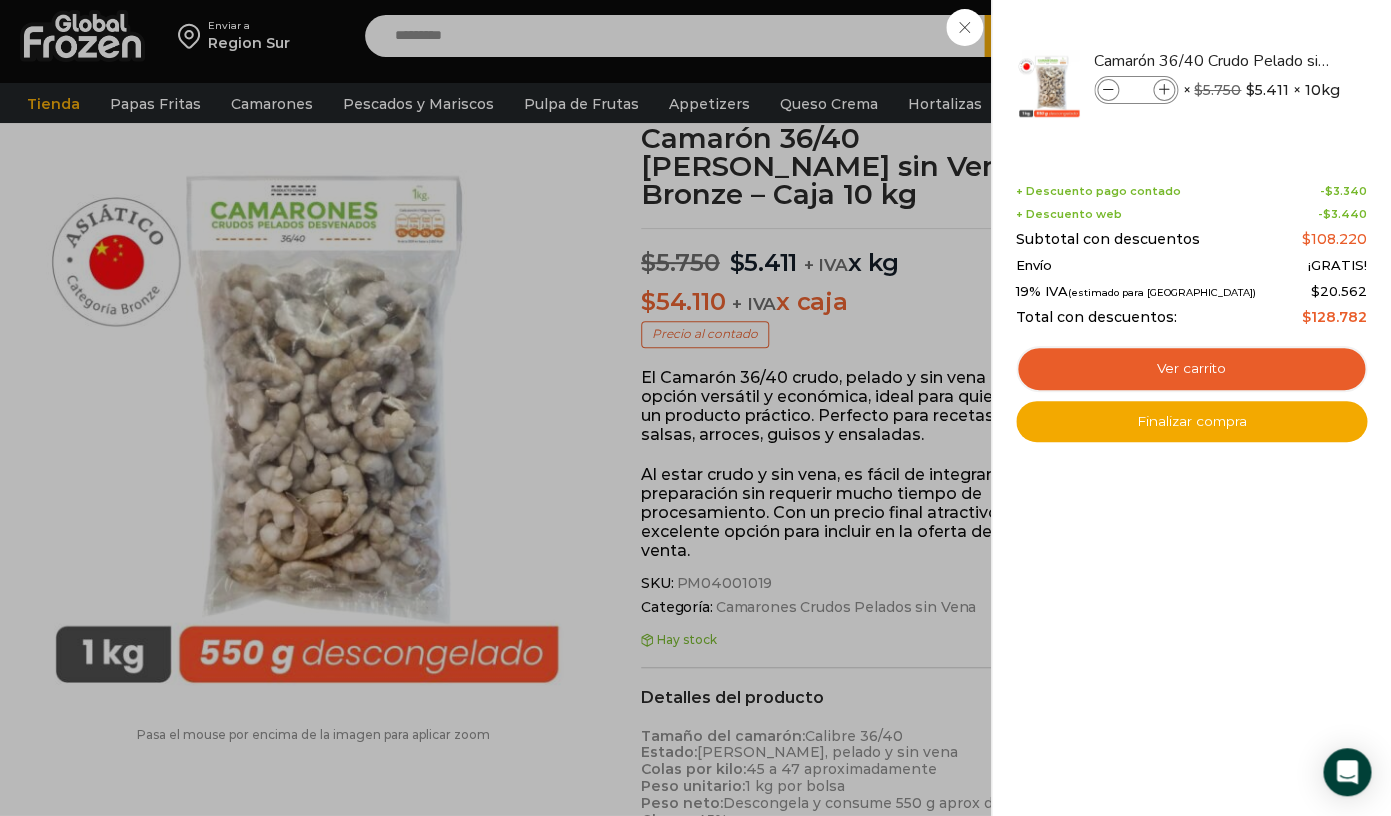 click on "2
Carrito
2
2
Shopping Cart
*" at bounding box center (1321, 36) 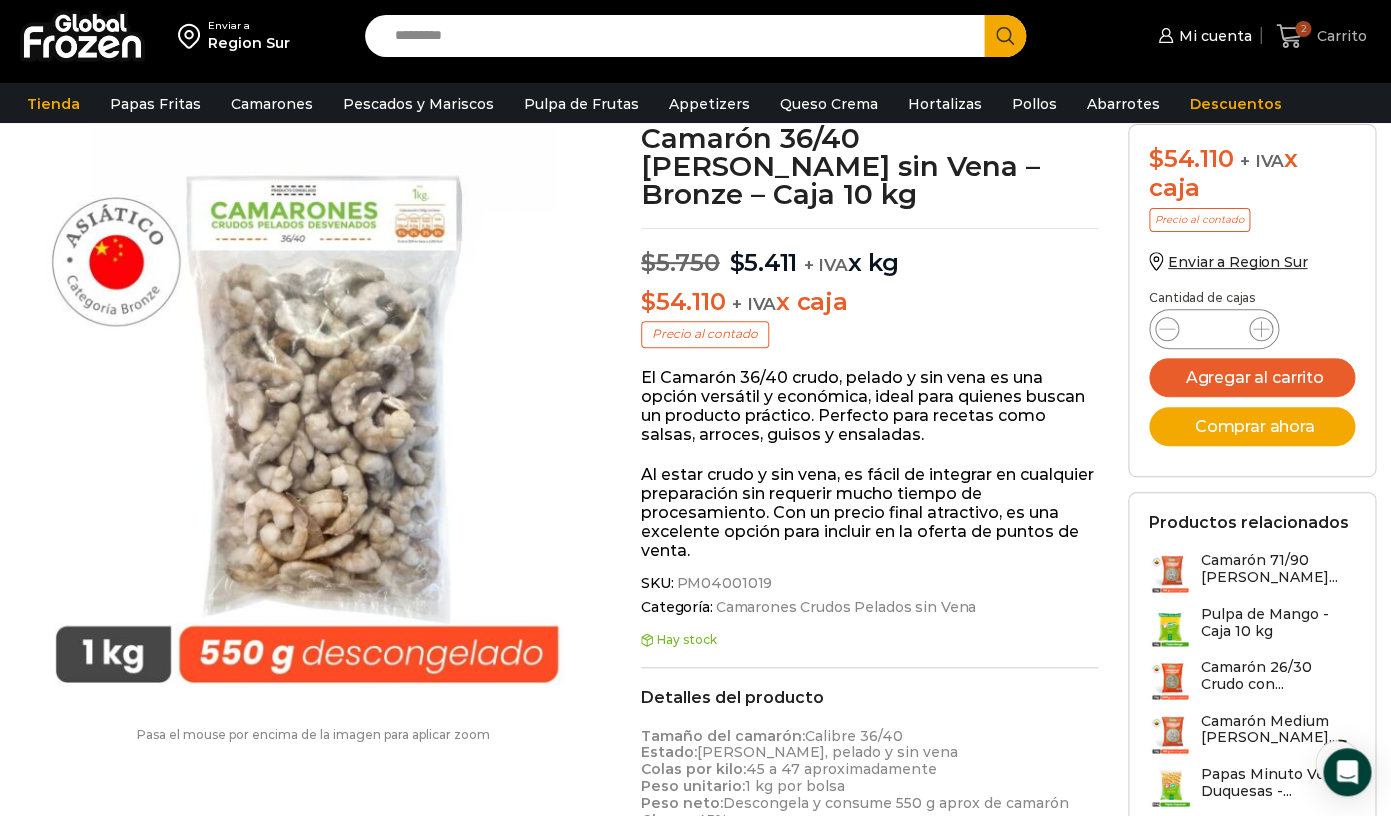 click on "2" at bounding box center (1303, 29) 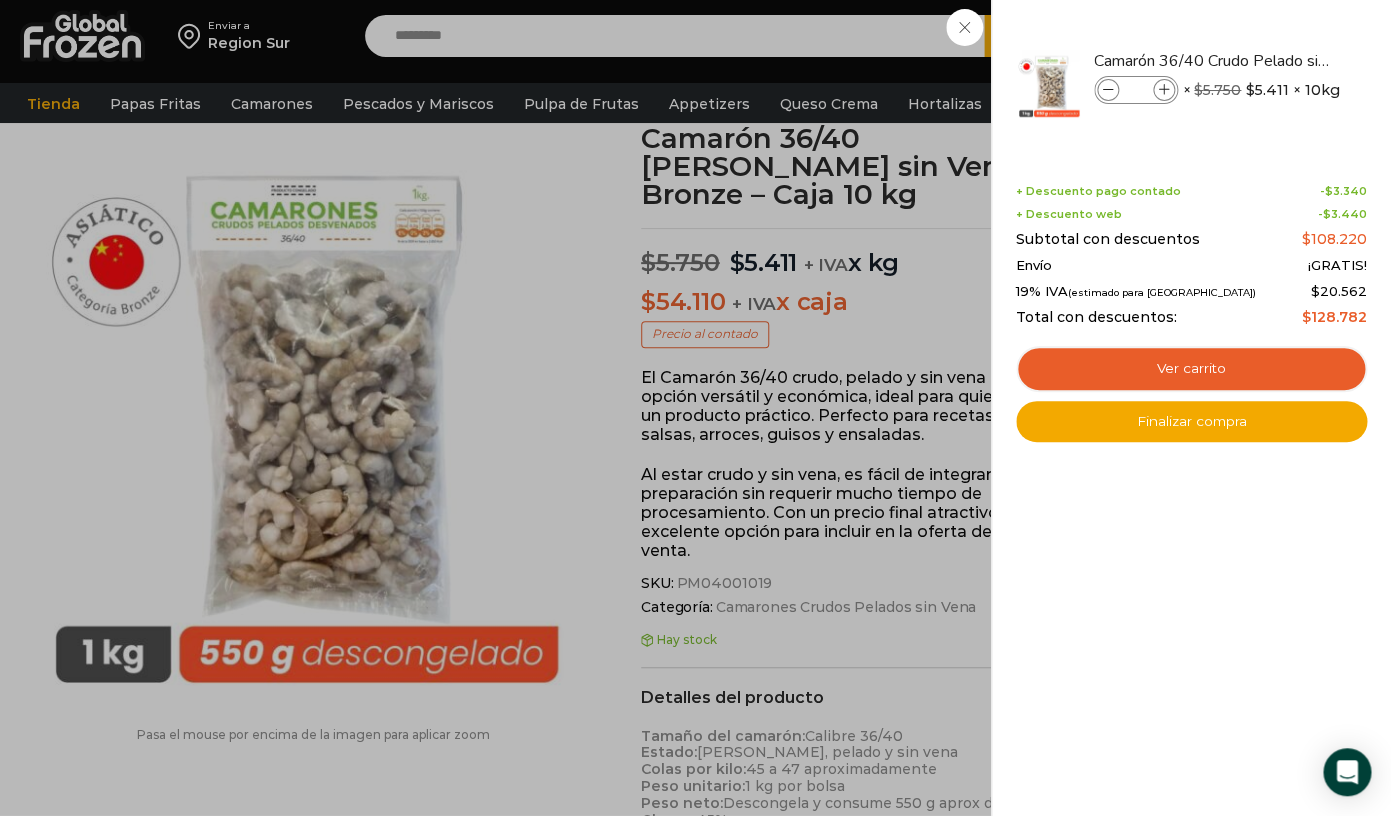 click on "2
Carrito
2
2
Shopping Cart
*" at bounding box center (1321, 36) 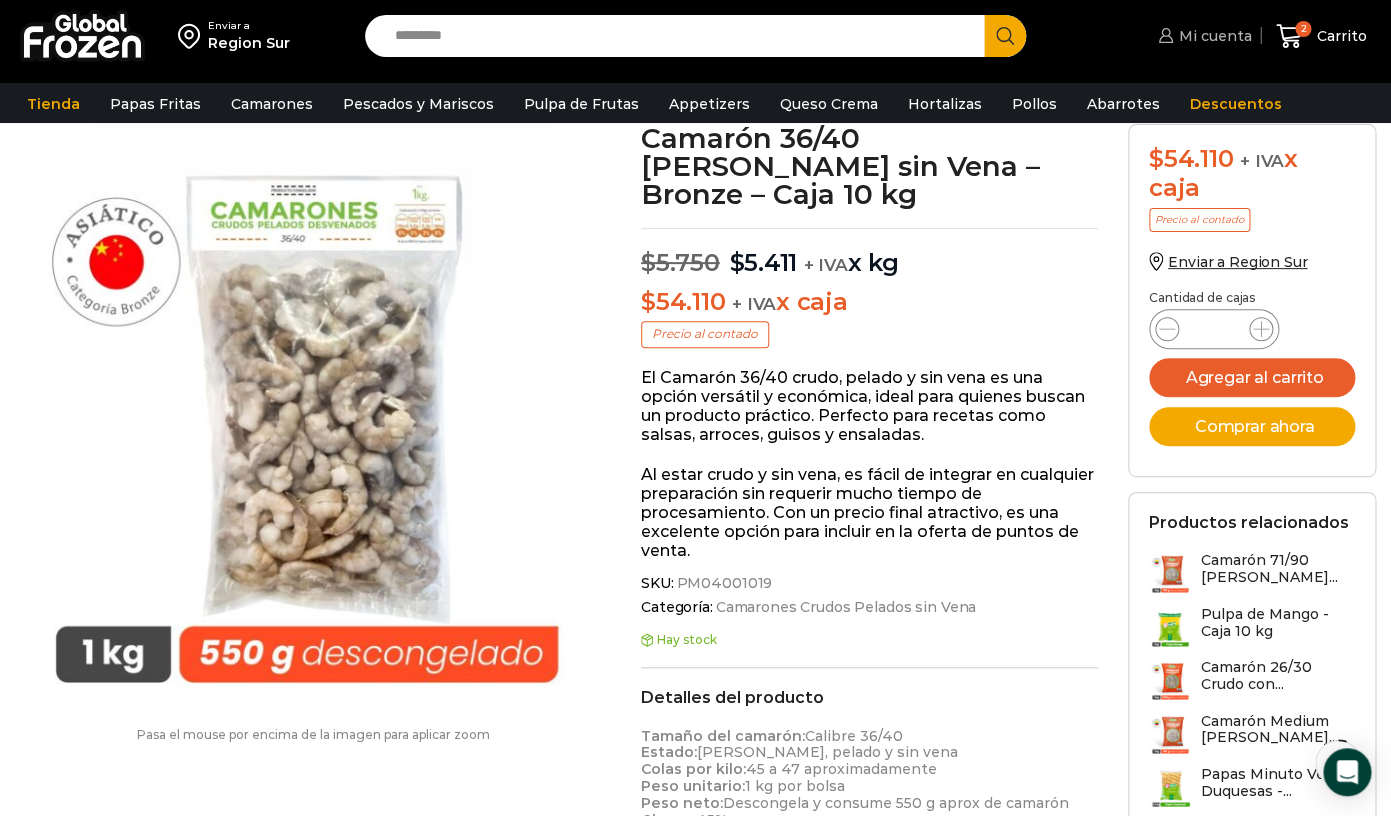 click on "Mi cuenta" at bounding box center [1212, 36] 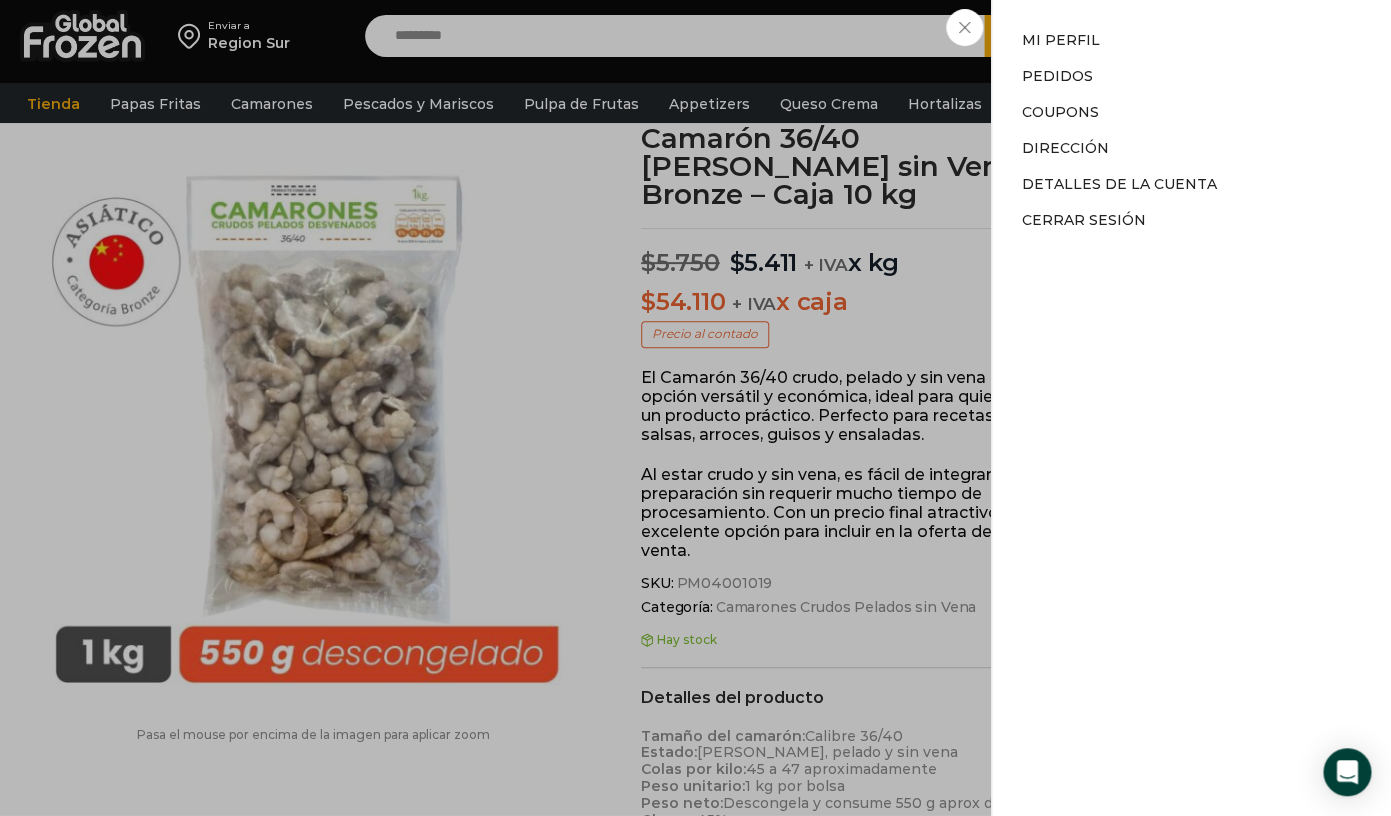 click on "Mi cuenta
Mi cuenta
Mi perfil
Pedidos
Descargas
Coupons
Dirección
Detalles de la cuenta
Cerrar sesión" at bounding box center [1202, 36] 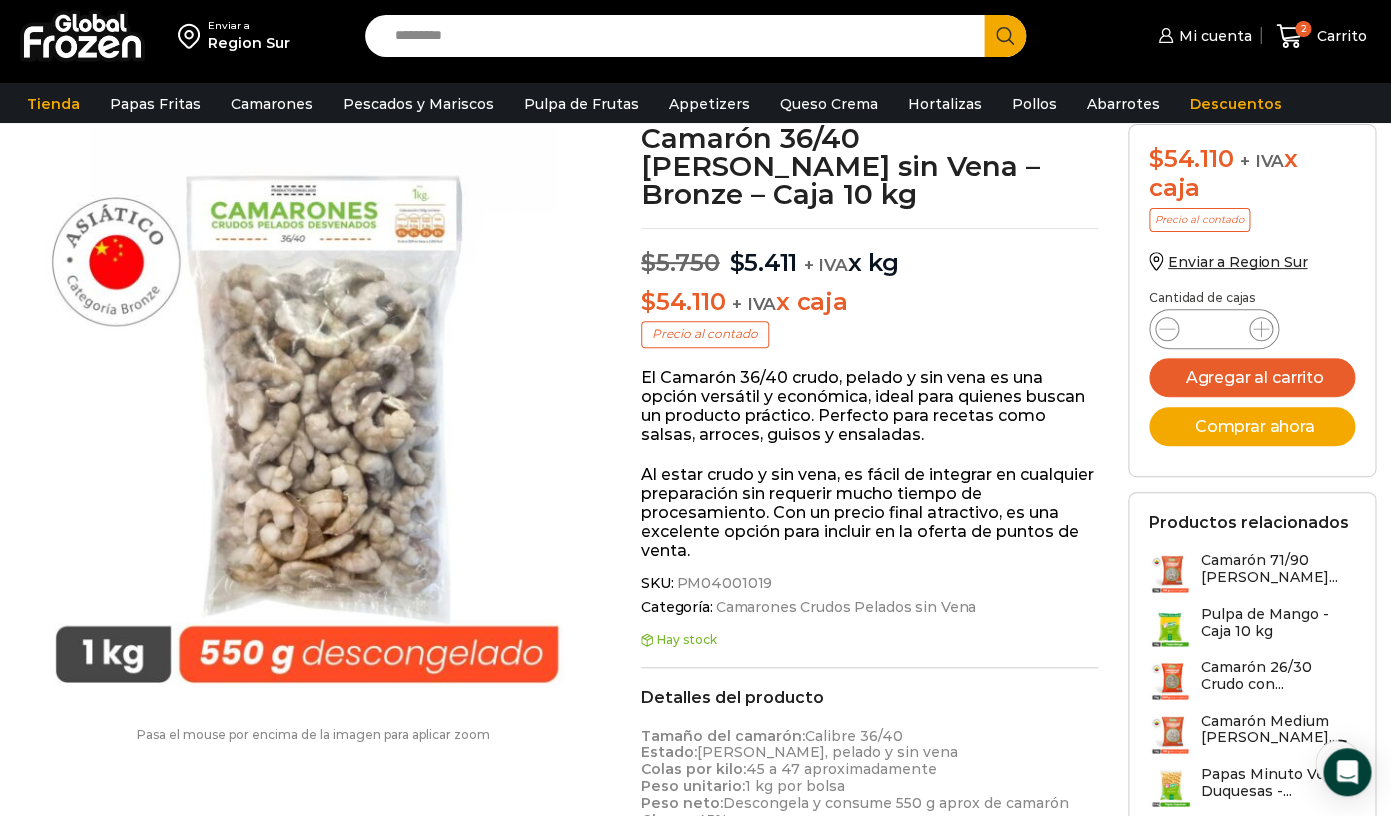 click on "Search input" at bounding box center (679, 36) 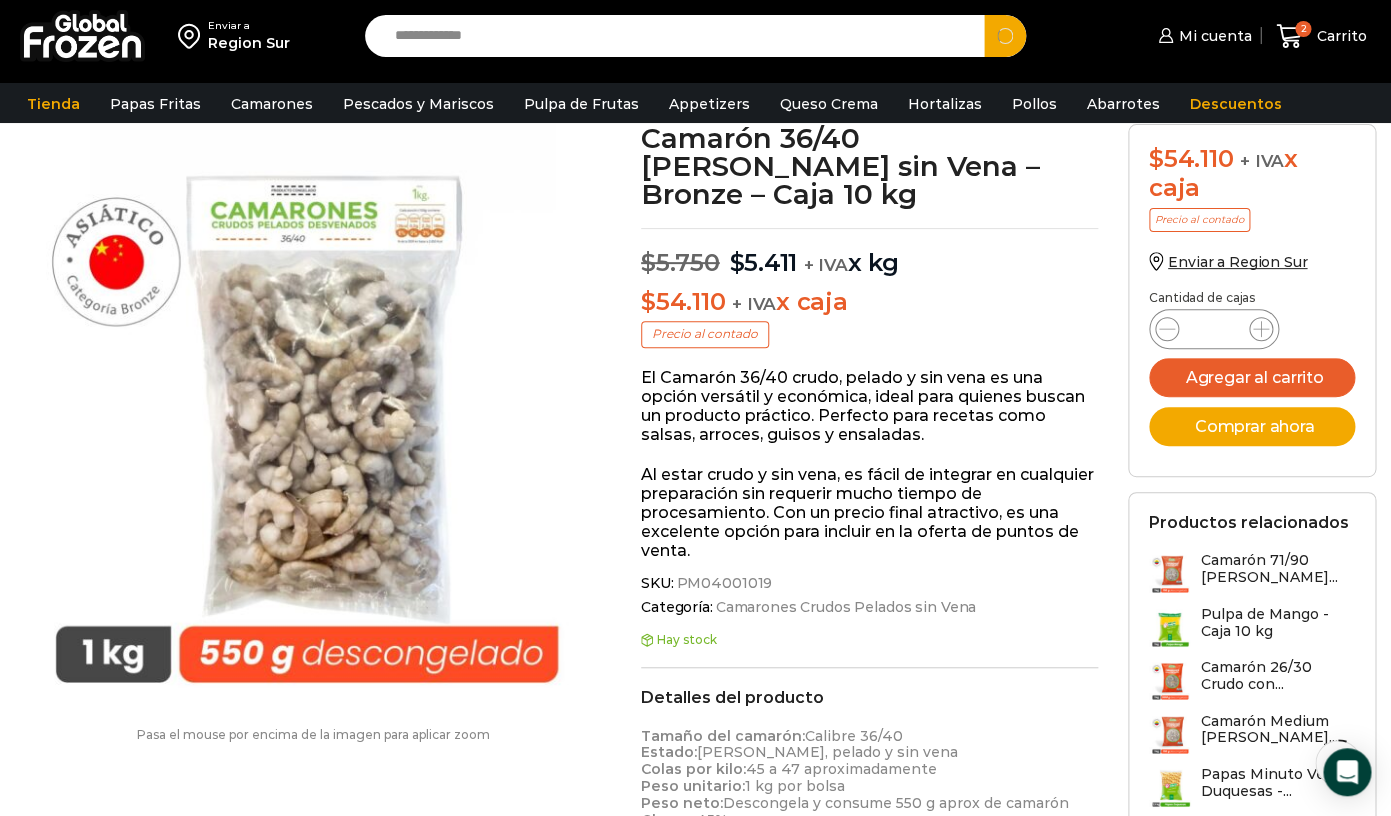 type on "**********" 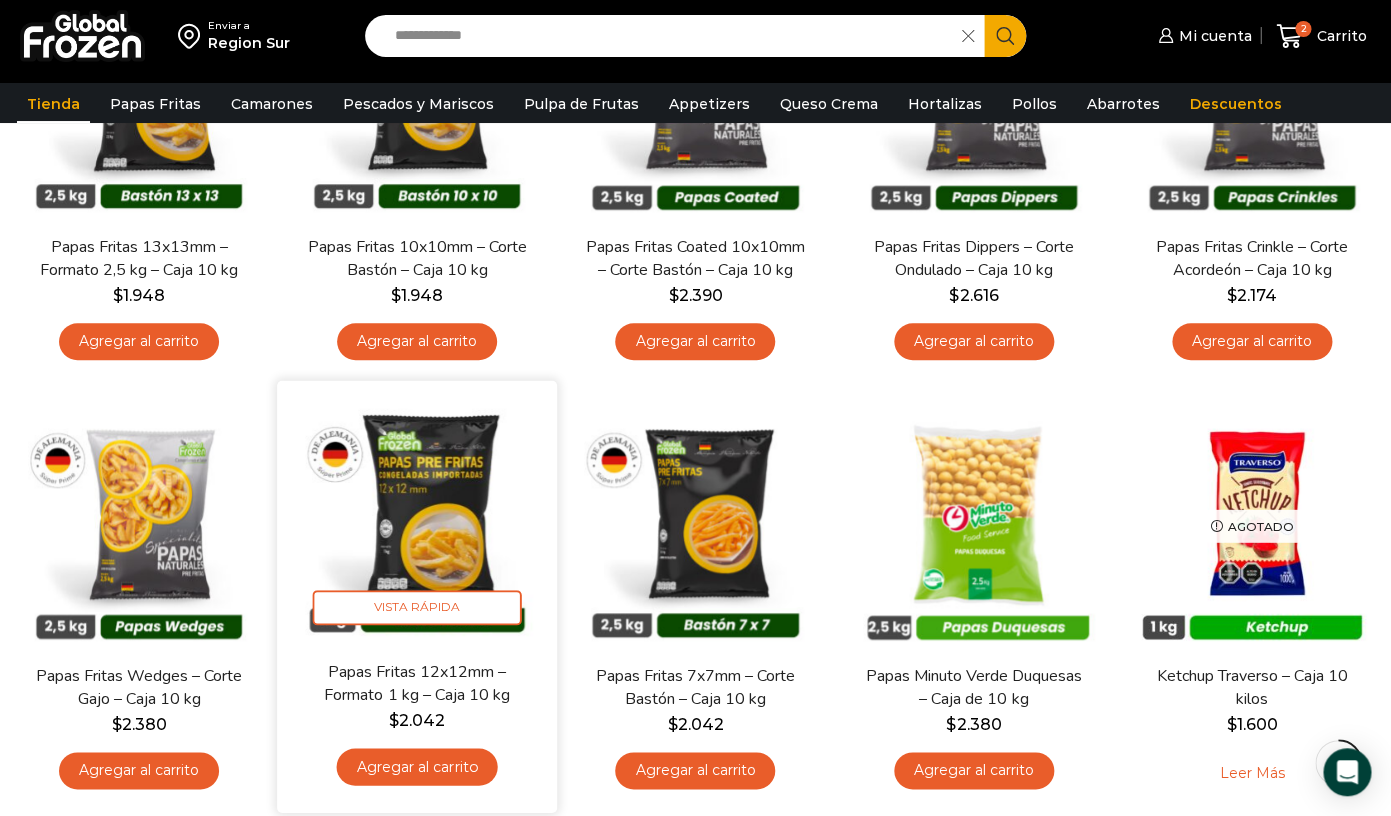scroll, scrollTop: 441, scrollLeft: 0, axis: vertical 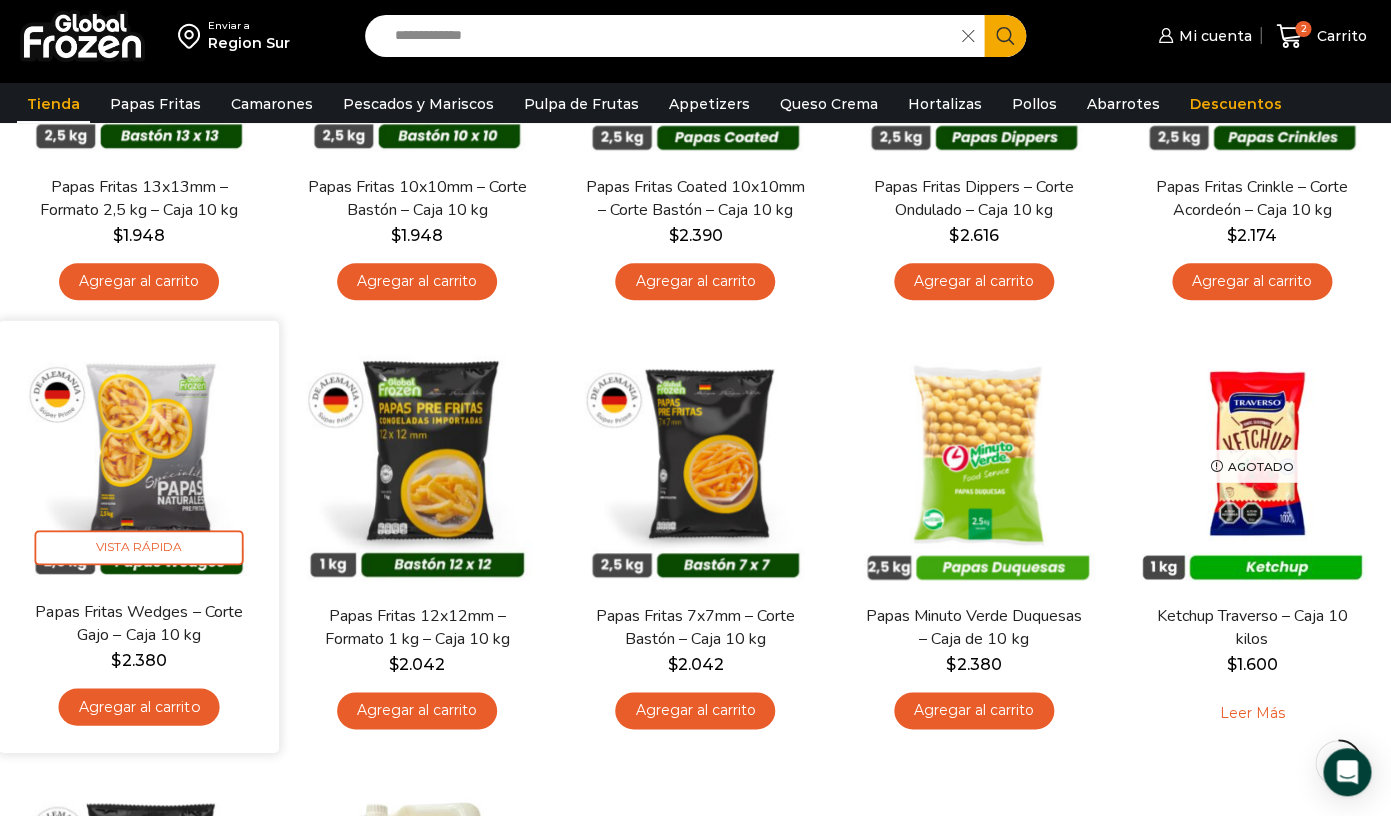 click on "Agregar al carrito" at bounding box center (139, 706) 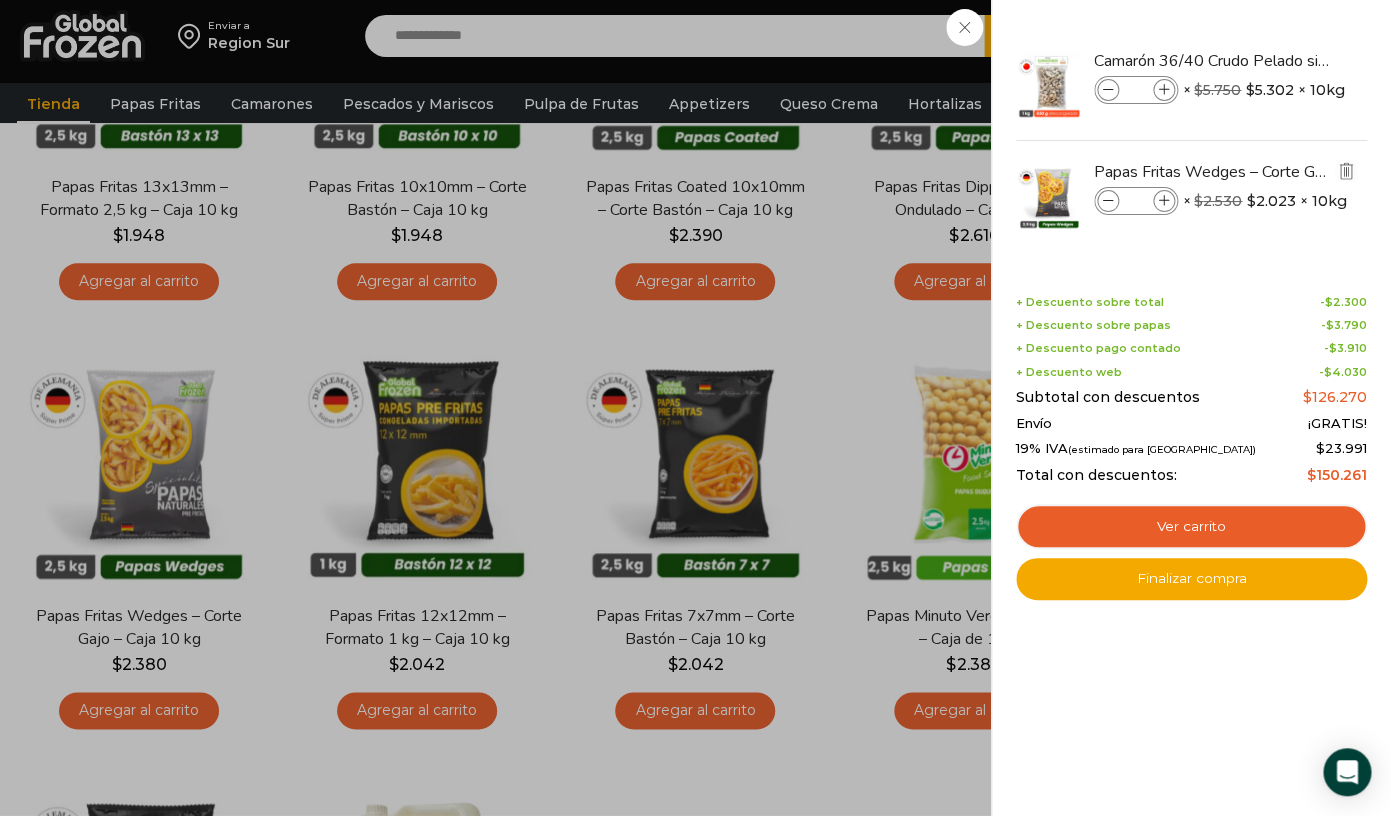 click at bounding box center [1164, 201] 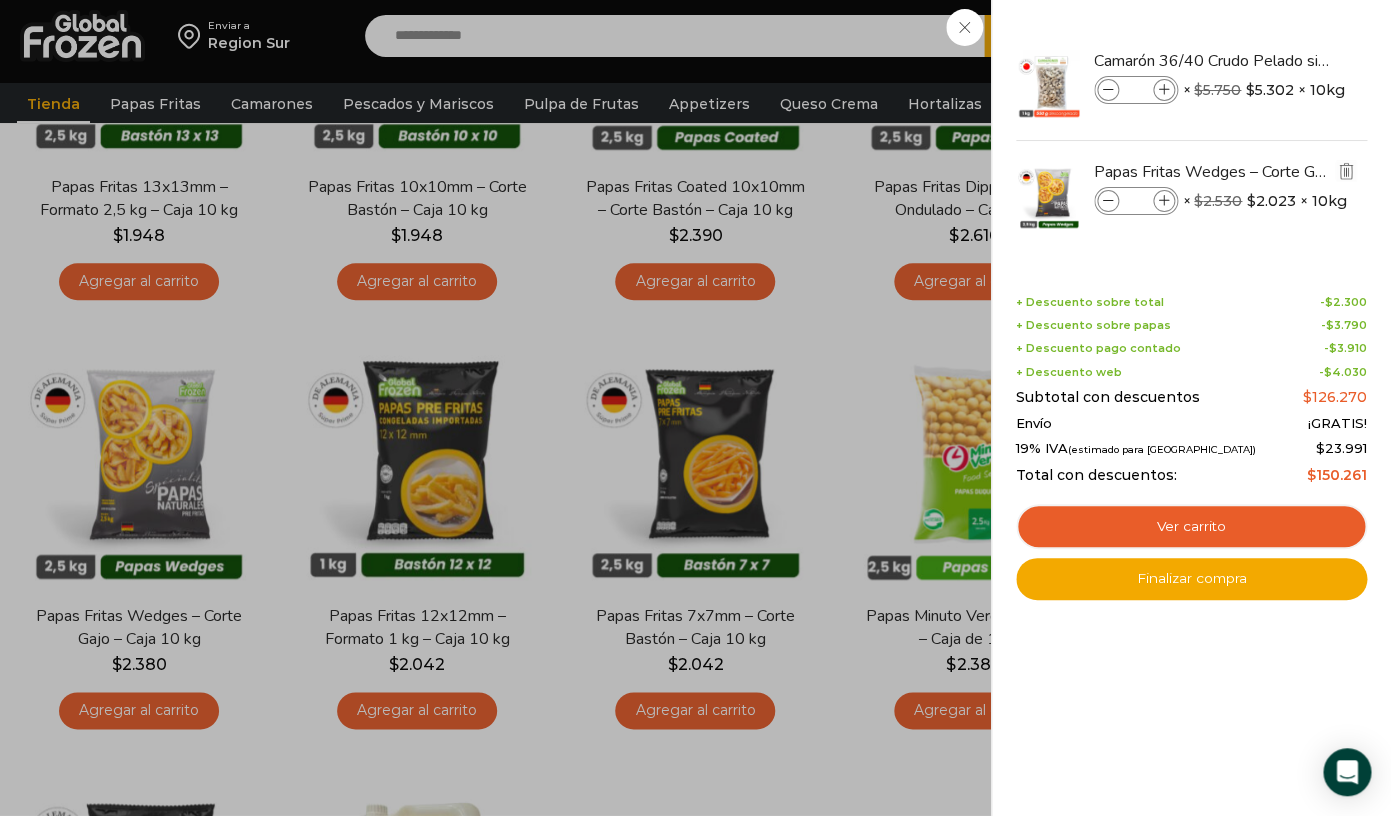 click at bounding box center (1164, 201) 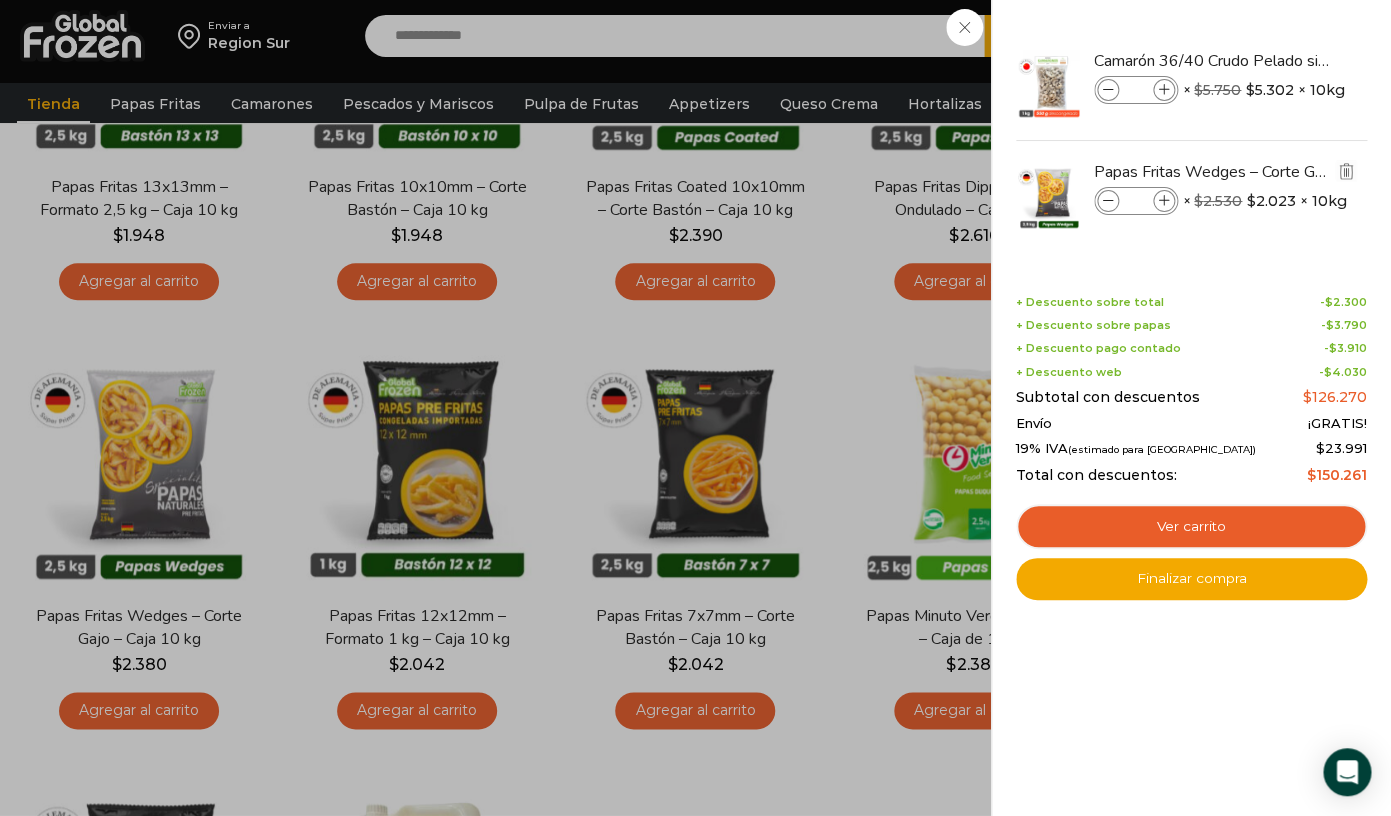 type on "*" 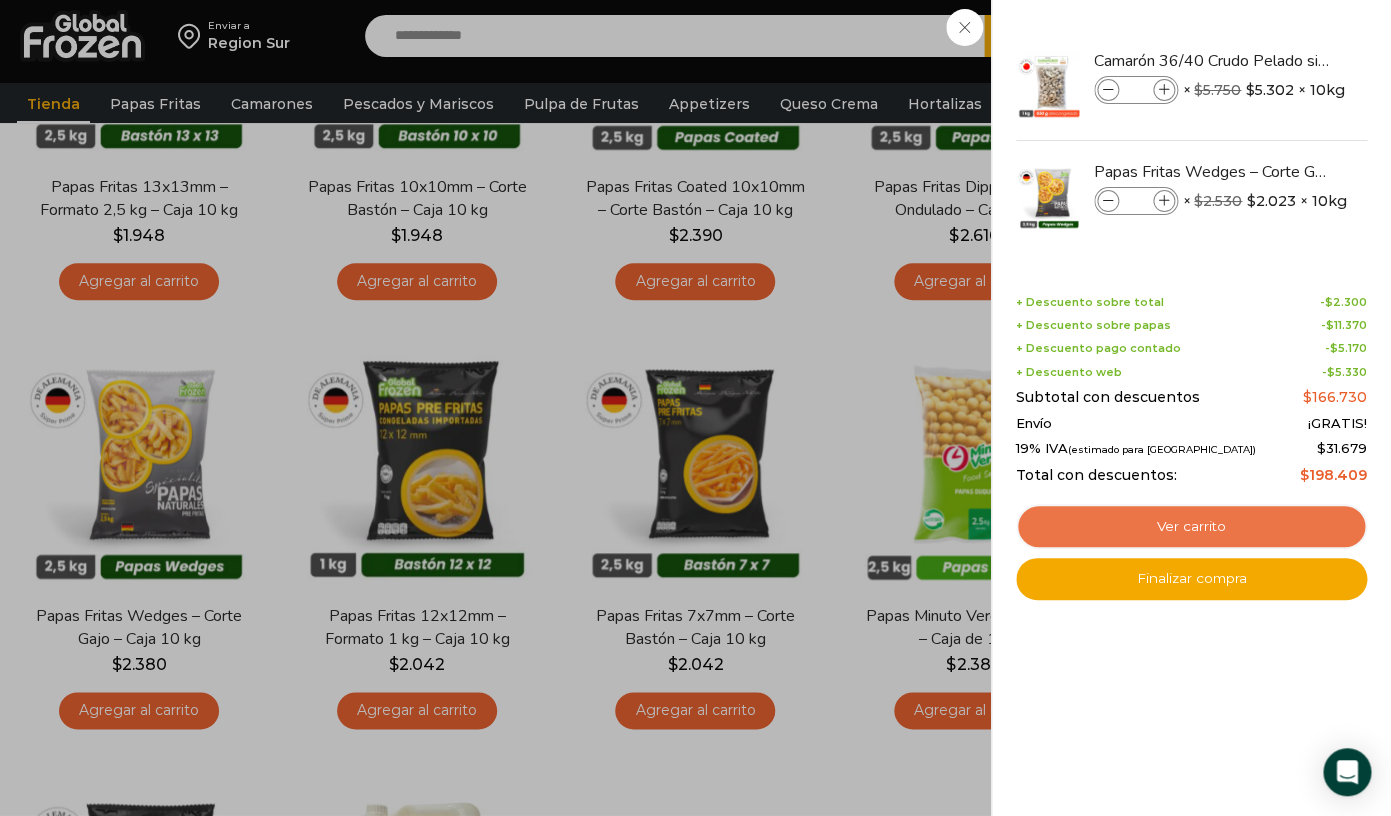 click on "Ver carrito" at bounding box center (1191, 527) 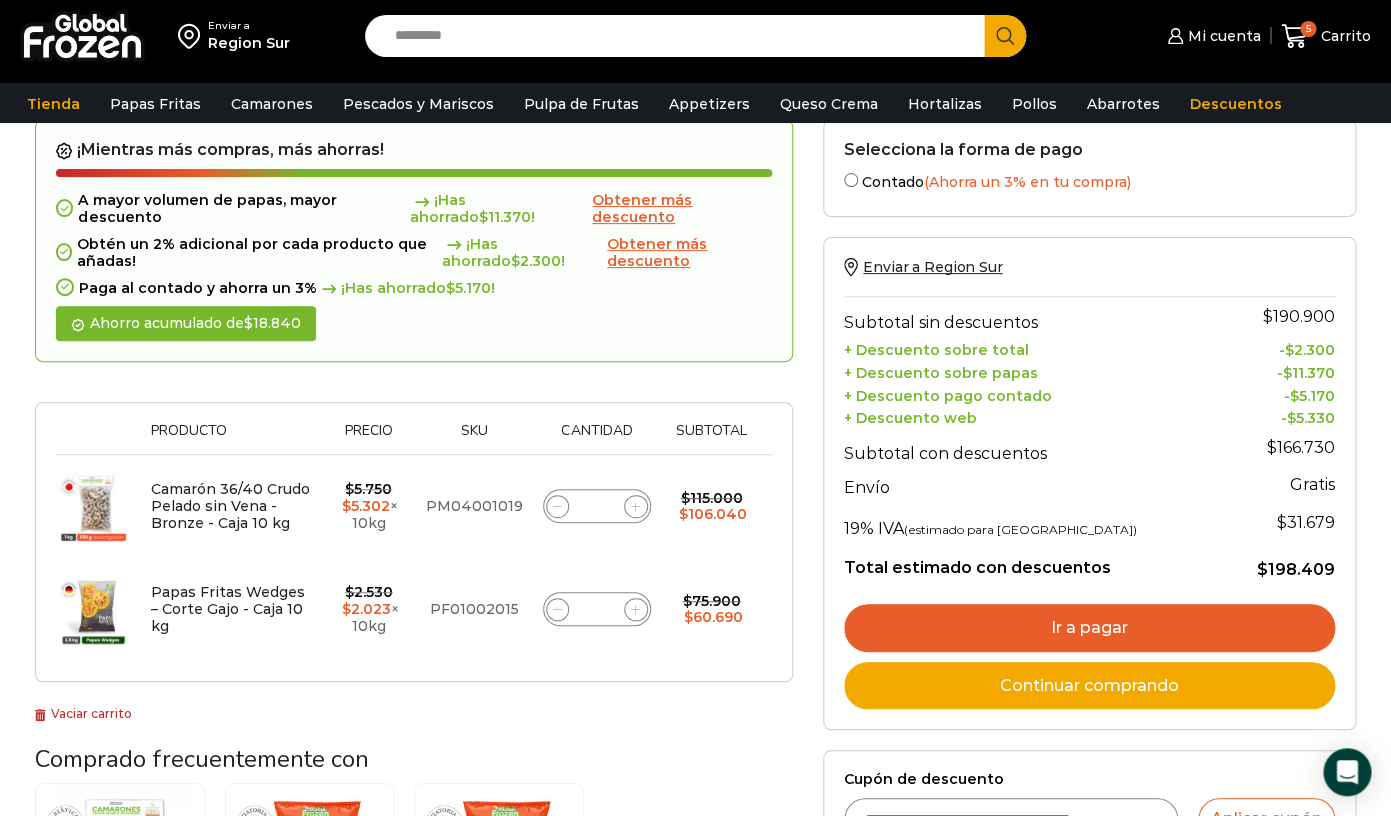 scroll, scrollTop: 77, scrollLeft: 0, axis: vertical 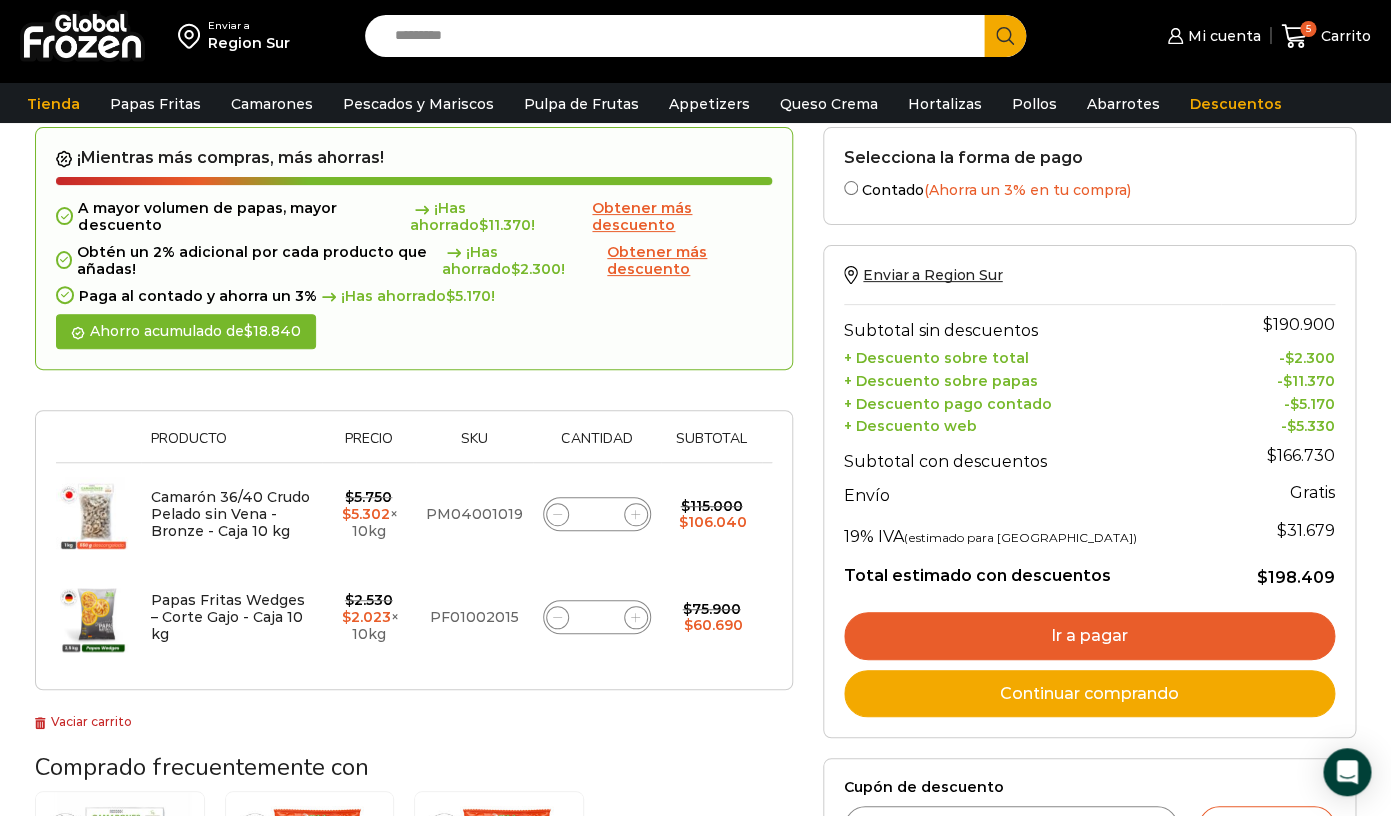 click 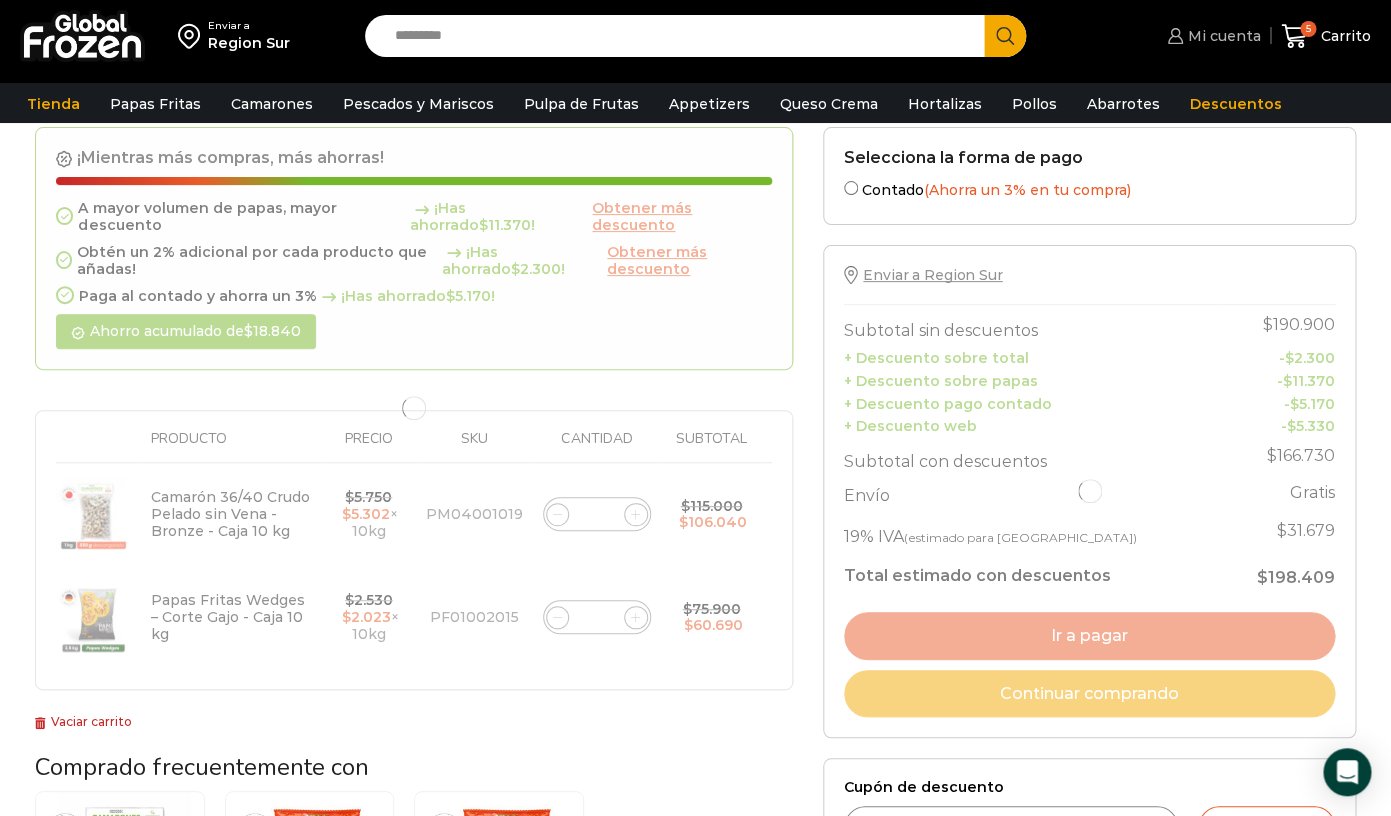 click on "Mi cuenta" at bounding box center [1222, 36] 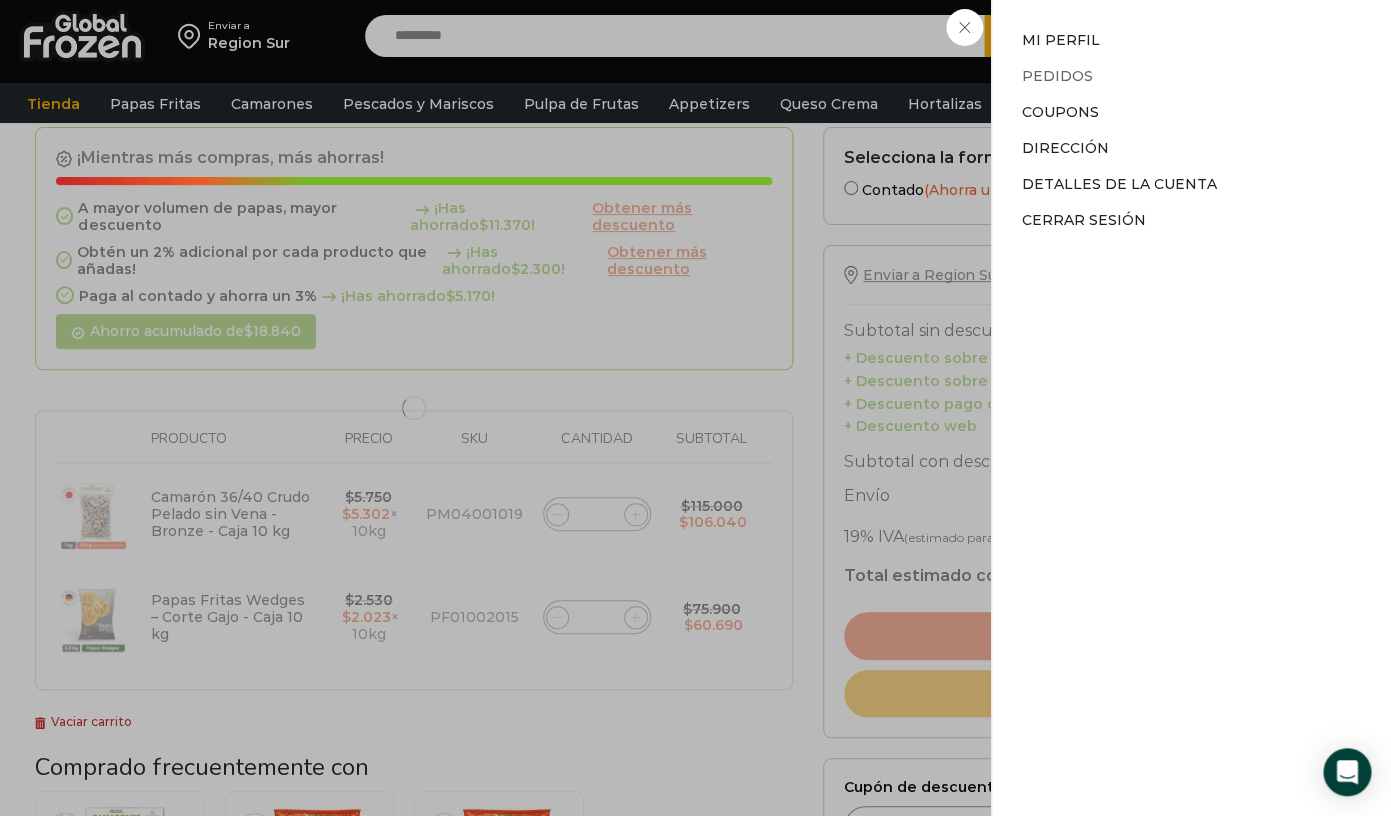click on "Pedidos" at bounding box center [1057, 76] 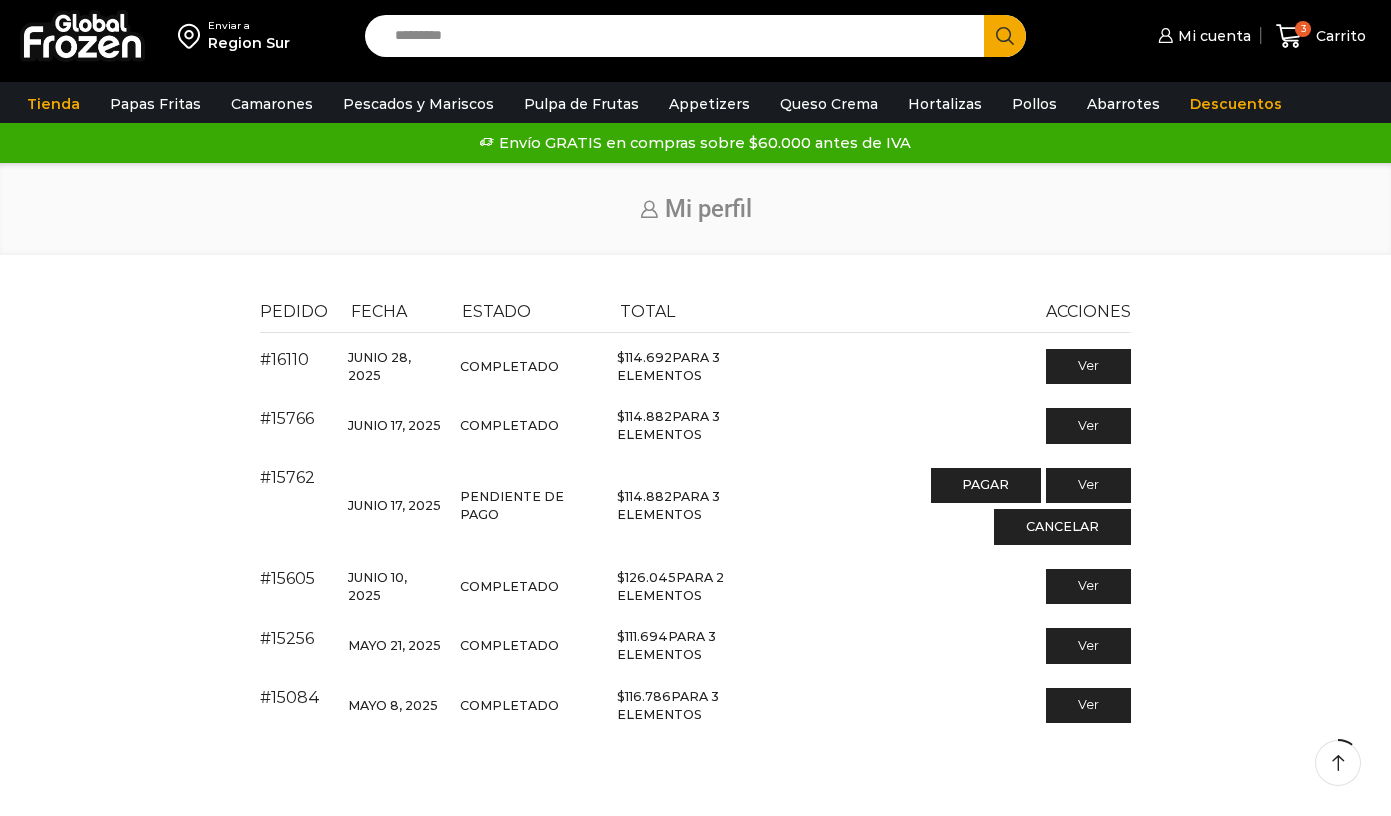 scroll, scrollTop: 81, scrollLeft: 0, axis: vertical 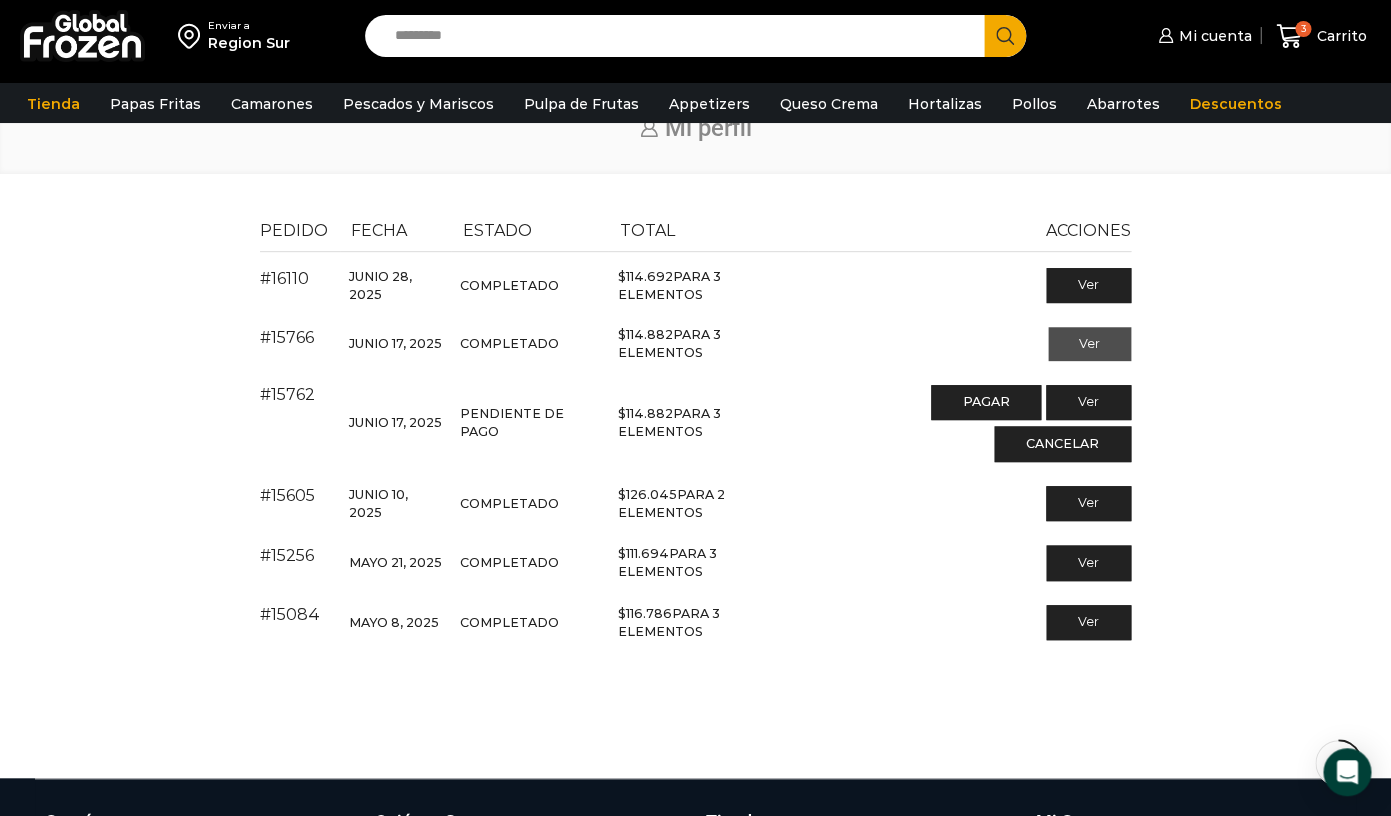 click on "Ver" at bounding box center [1089, 344] 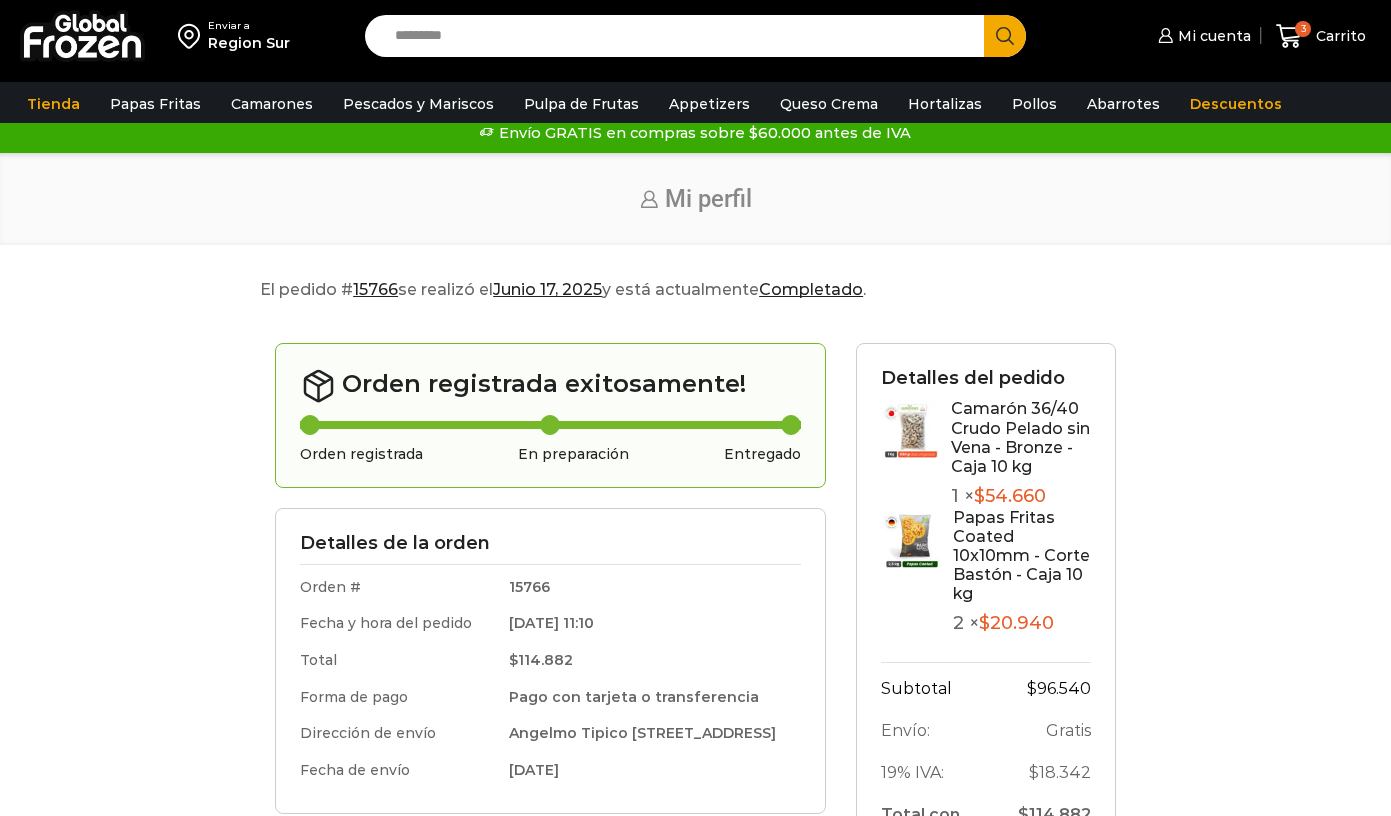 scroll, scrollTop: 0, scrollLeft: 0, axis: both 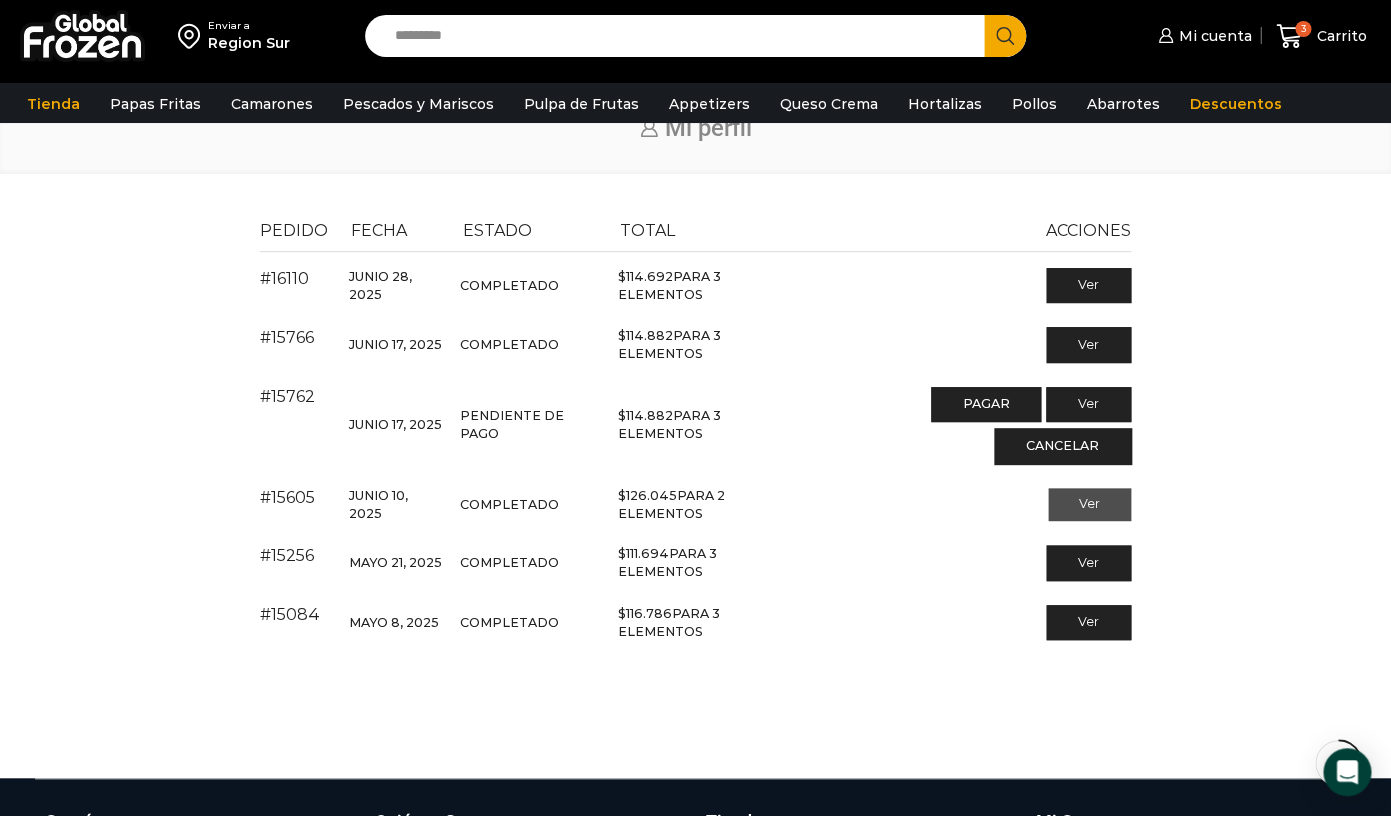 click on "Ver" at bounding box center (1089, 505) 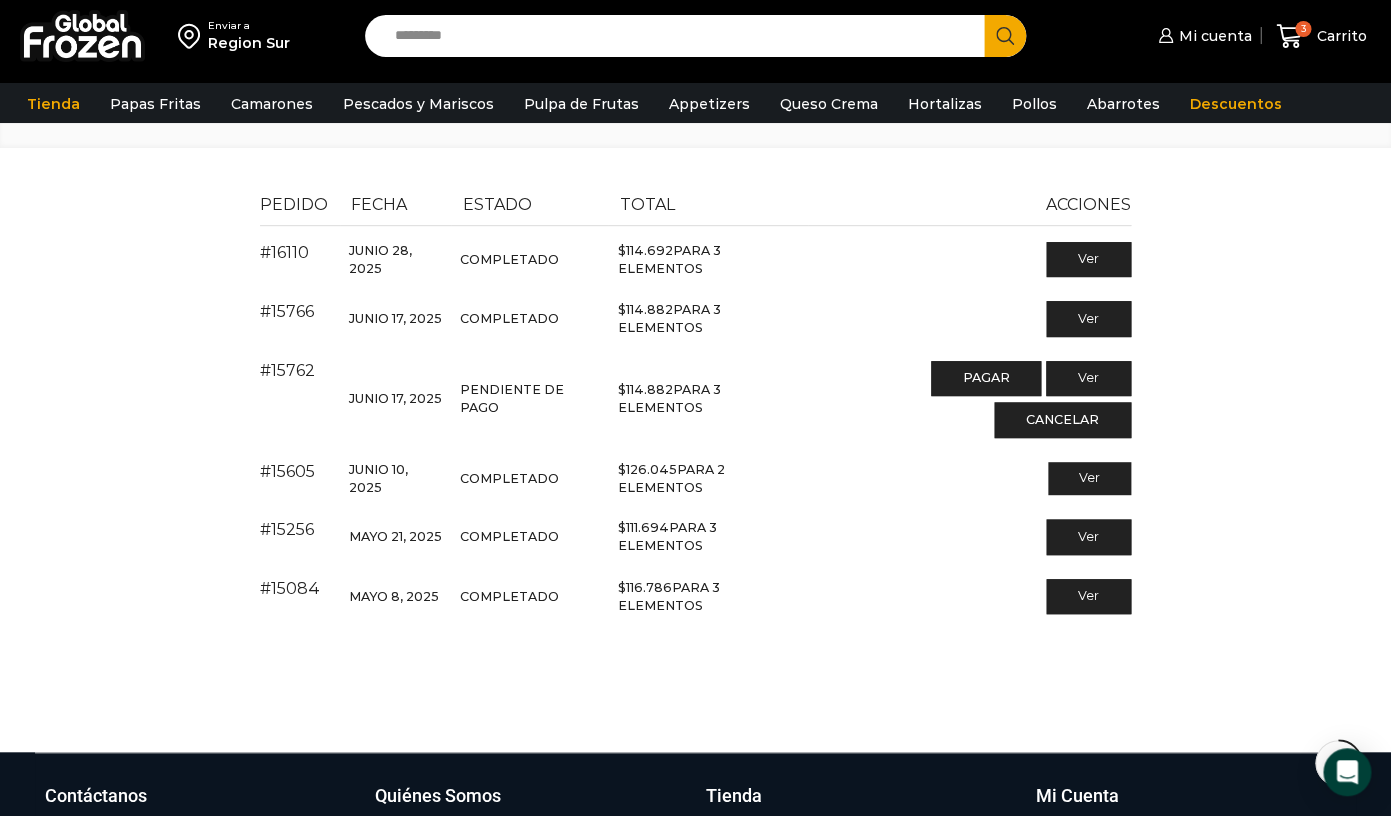 scroll, scrollTop: 115, scrollLeft: 0, axis: vertical 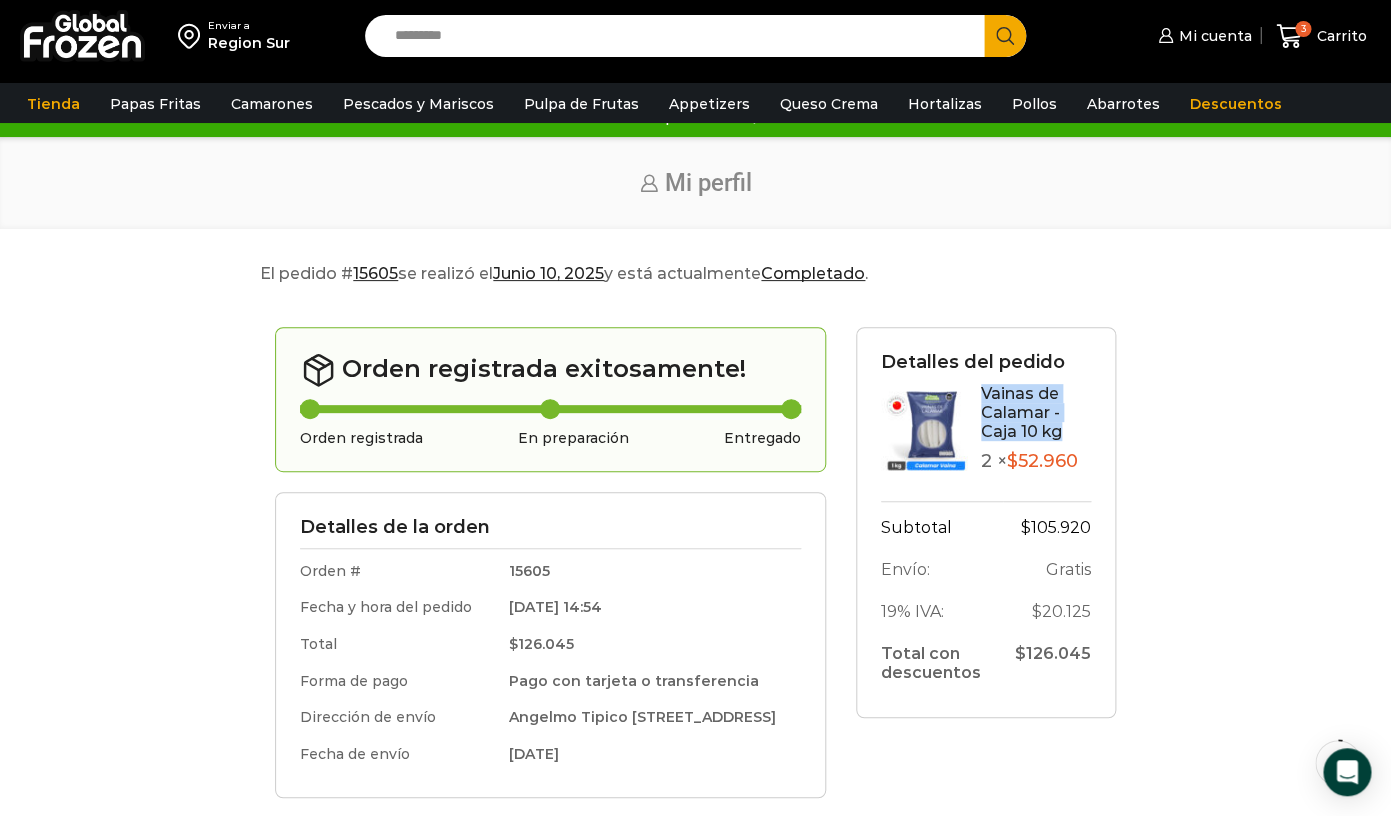 drag, startPoint x: 1064, startPoint y: 433, endPoint x: 981, endPoint y: 392, distance: 92.574295 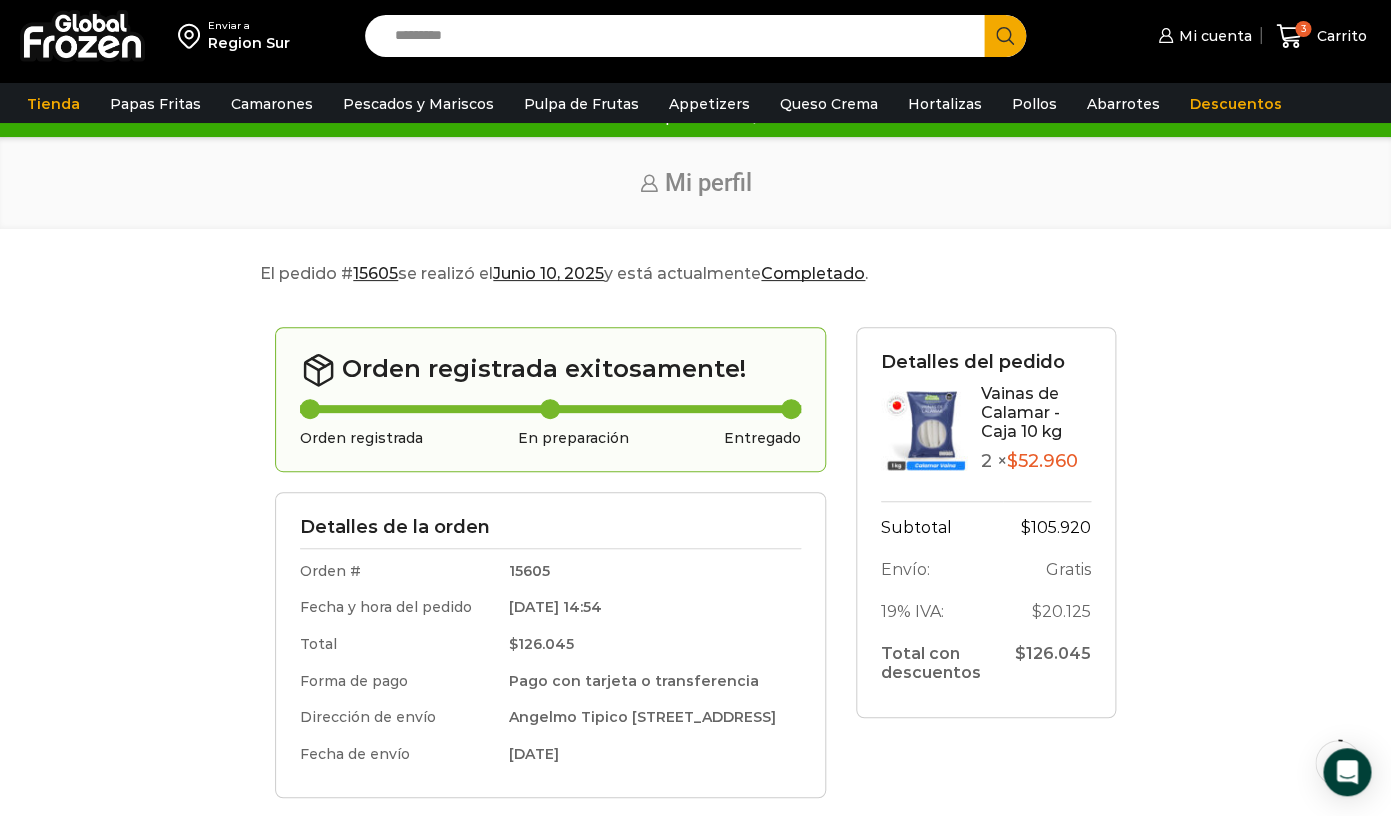 click on "Search input" at bounding box center [679, 36] 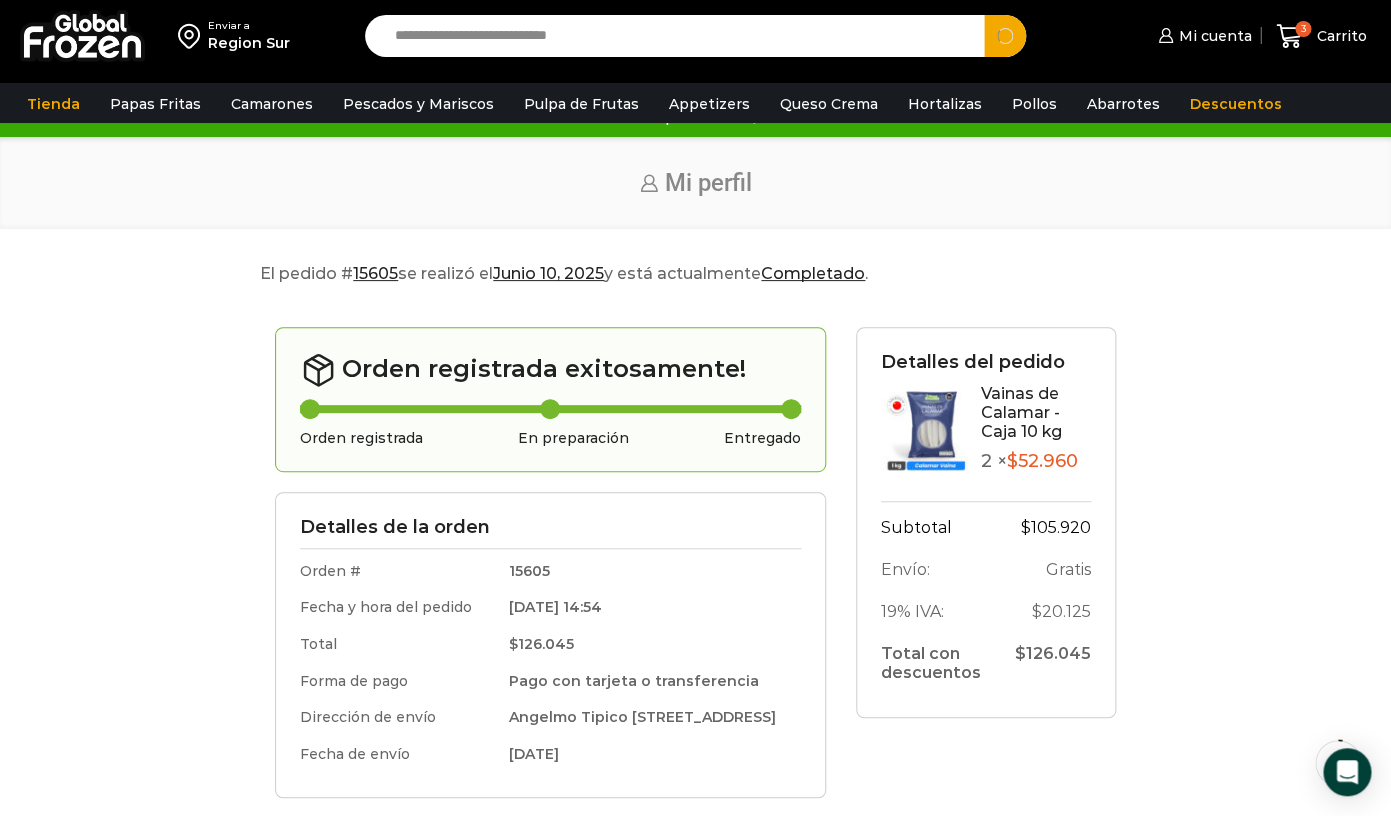 type on "**********" 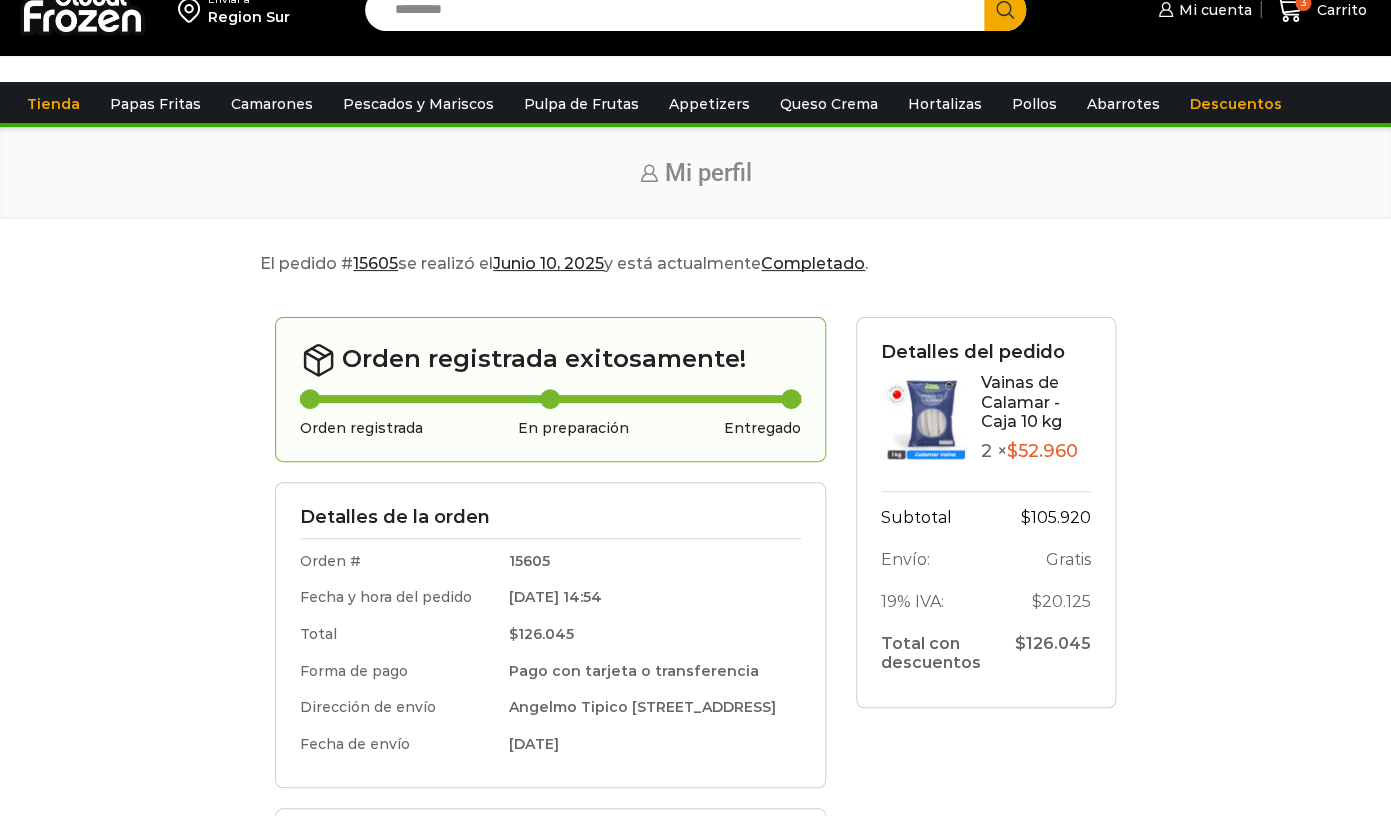 scroll, scrollTop: 0, scrollLeft: 0, axis: both 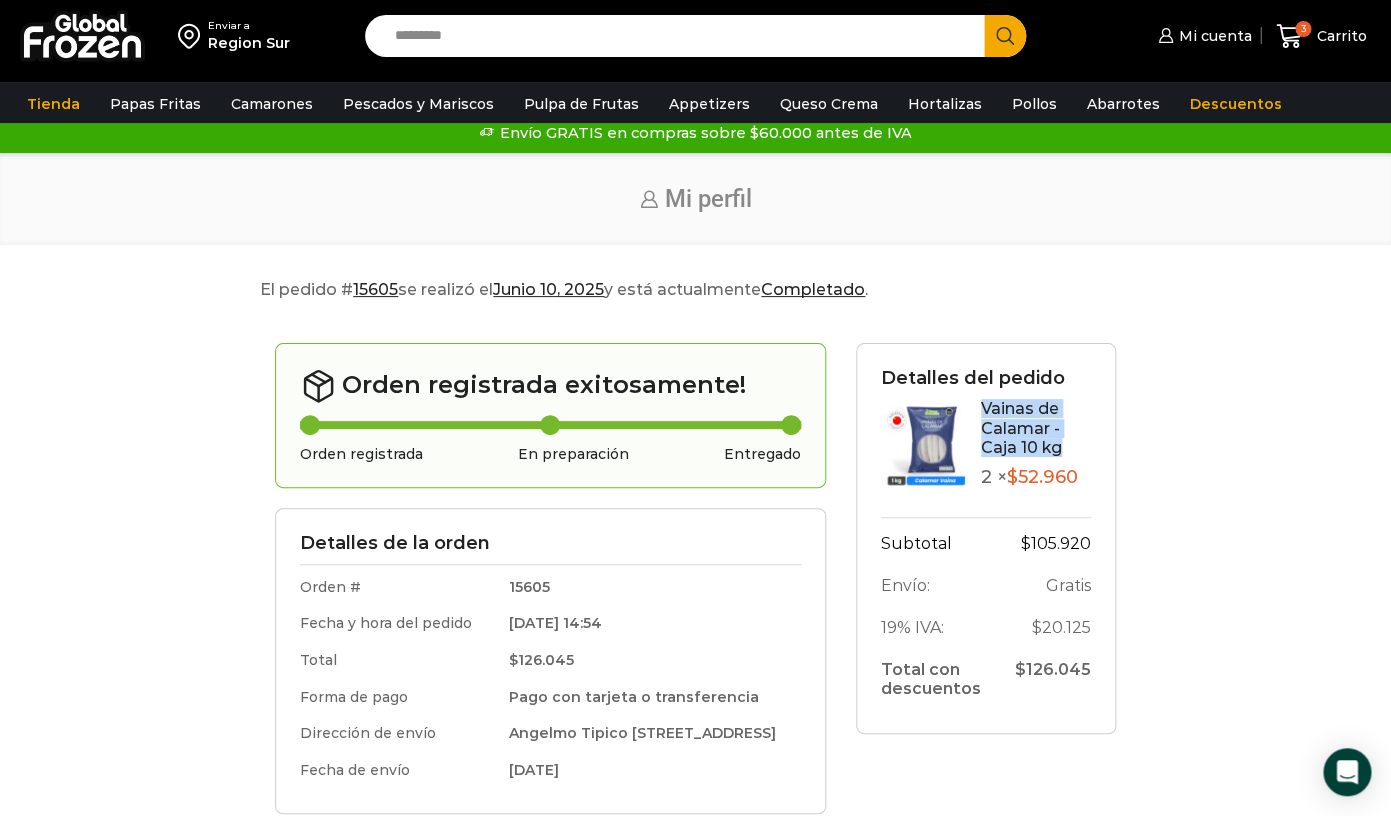 drag, startPoint x: 1064, startPoint y: 449, endPoint x: 980, endPoint y: 409, distance: 93.03763 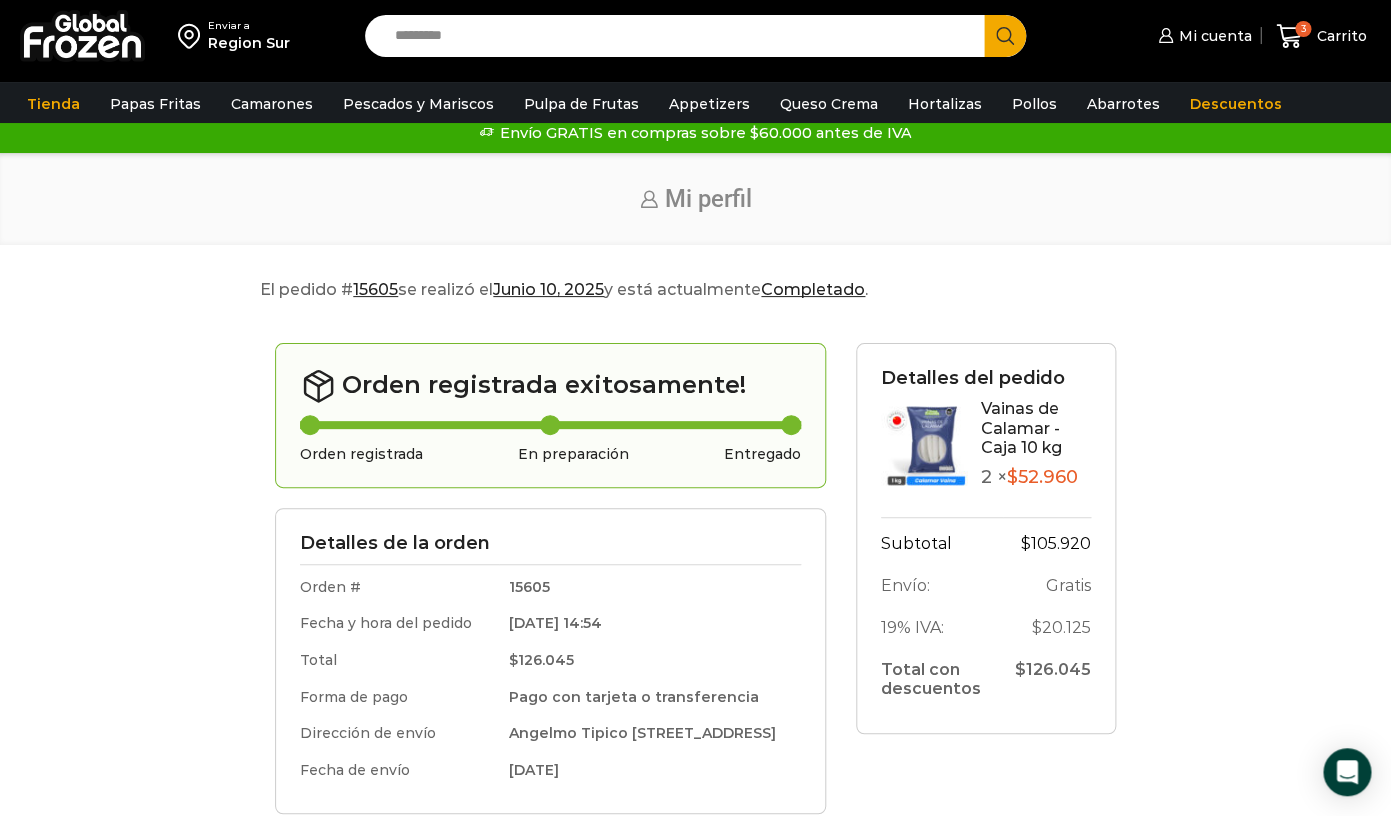 click on "Search input" at bounding box center (679, 36) 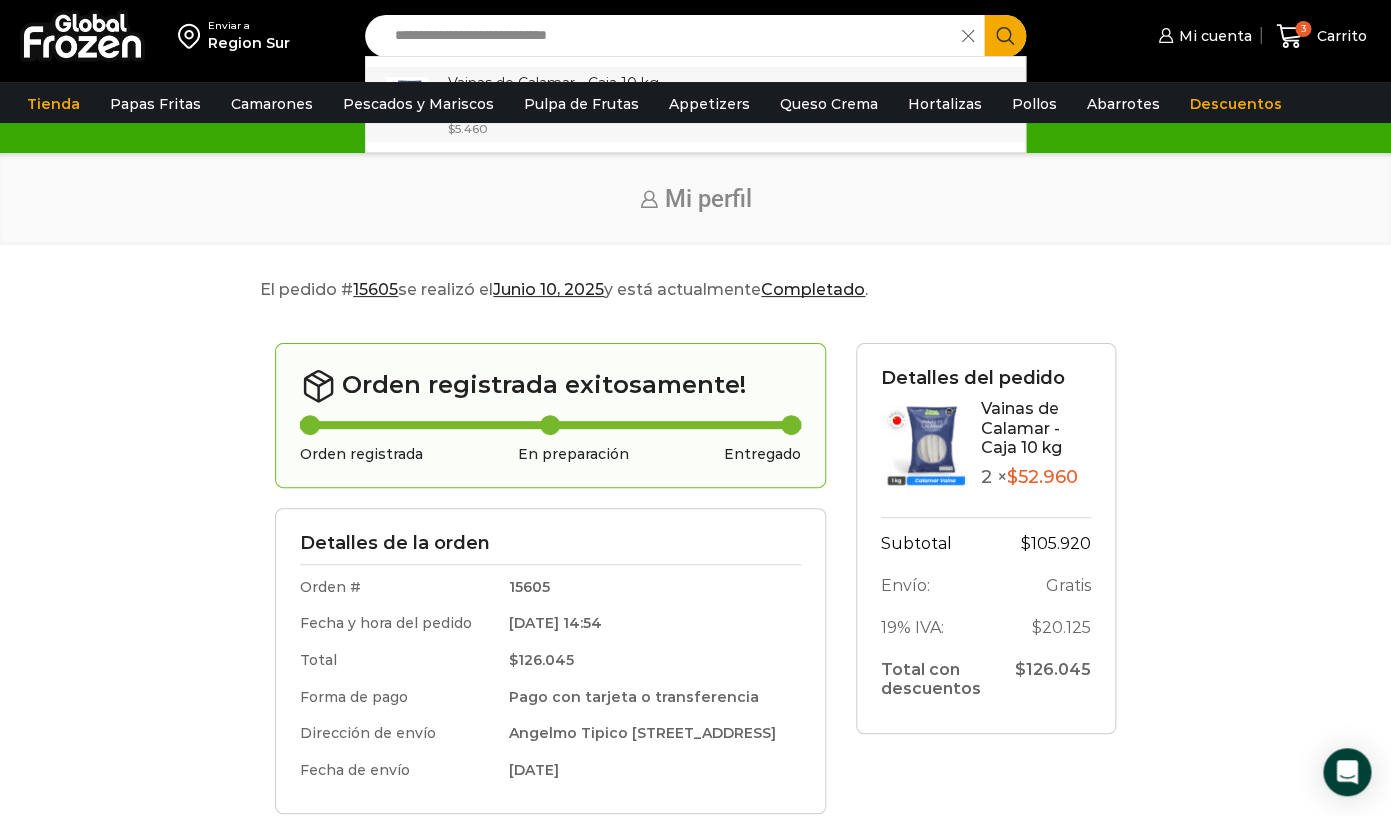 type on "**********" 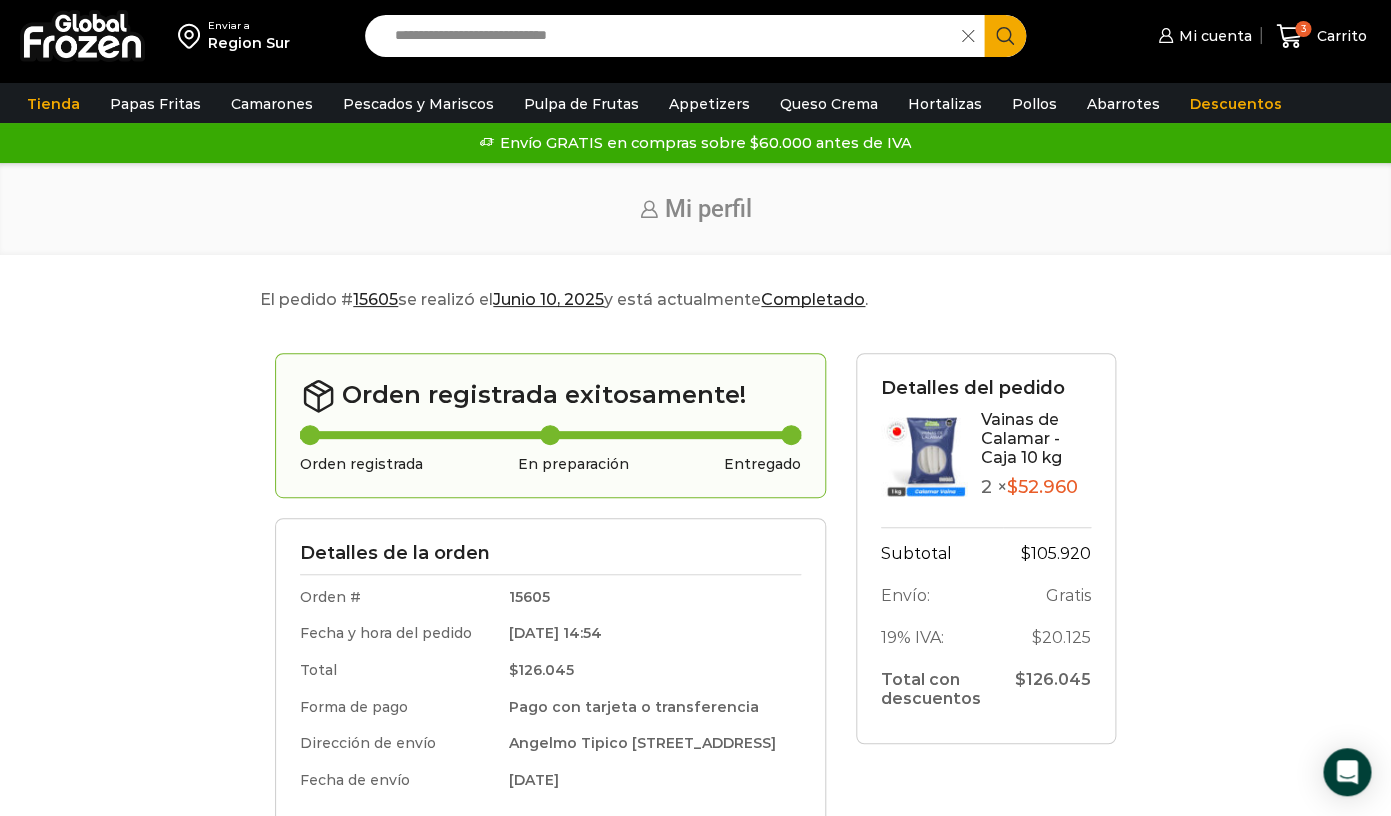 scroll, scrollTop: 23, scrollLeft: 0, axis: vertical 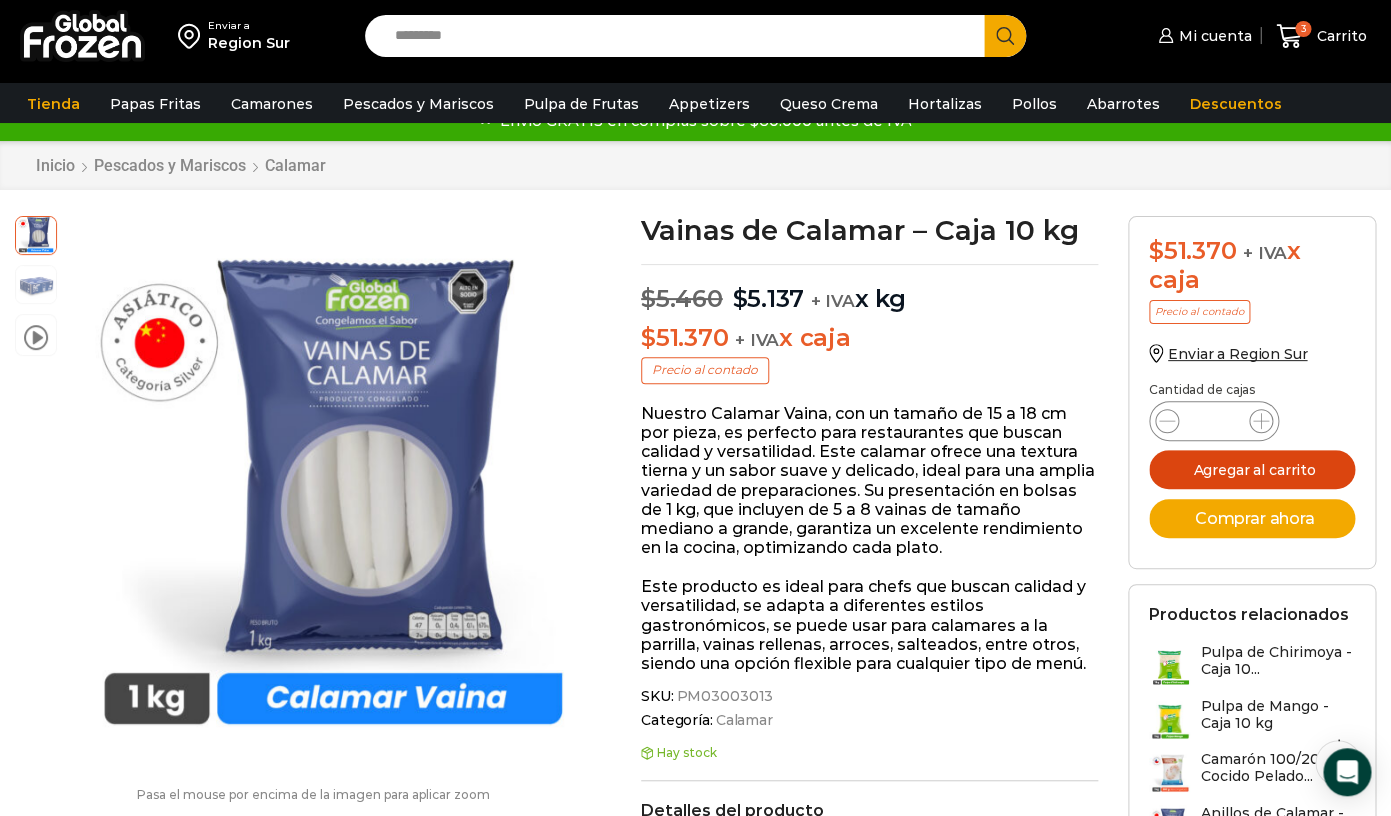 click on "Agregar al carrito" at bounding box center [1252, 469] 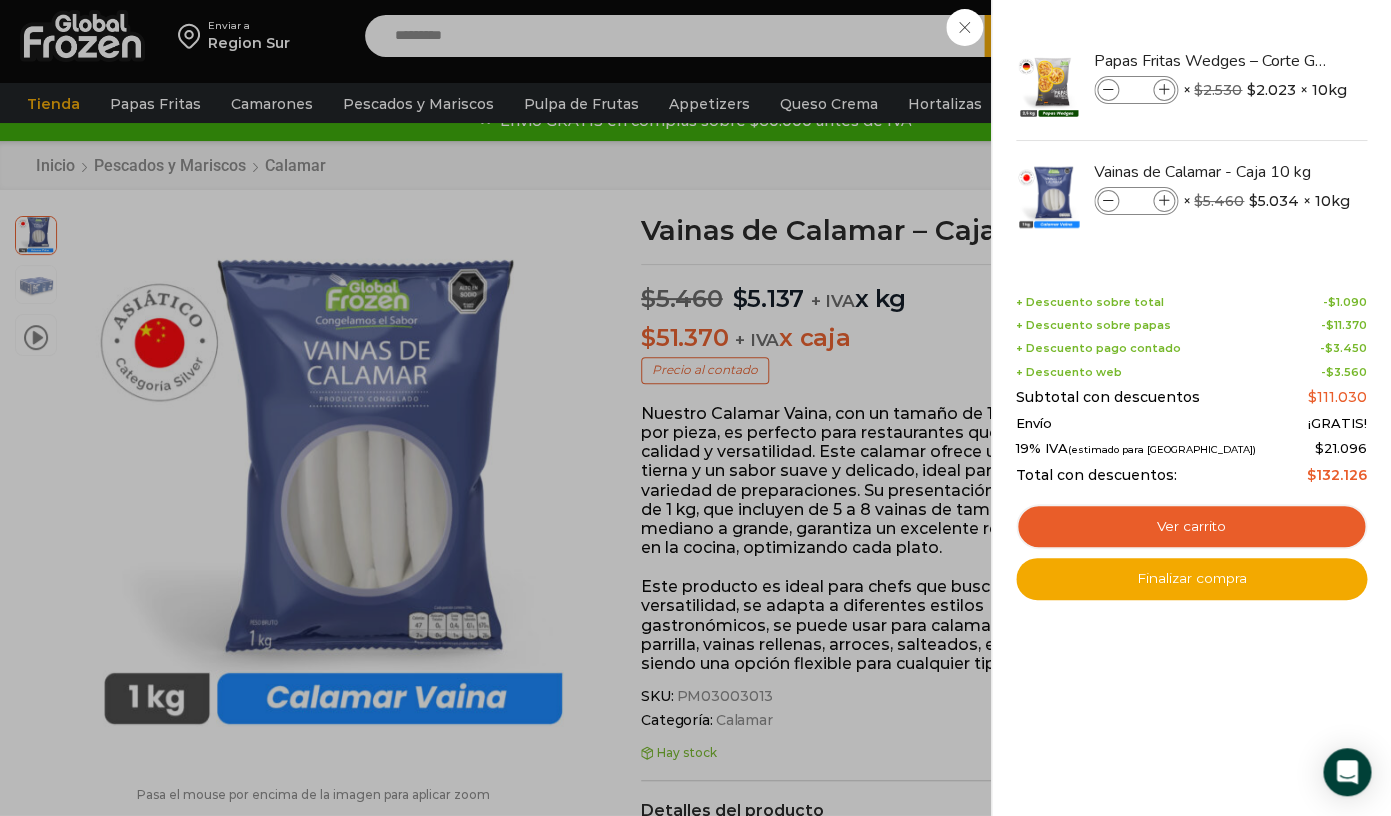click on "4
Carrito
4
4
Shopping Cart
*" at bounding box center [1321, 36] 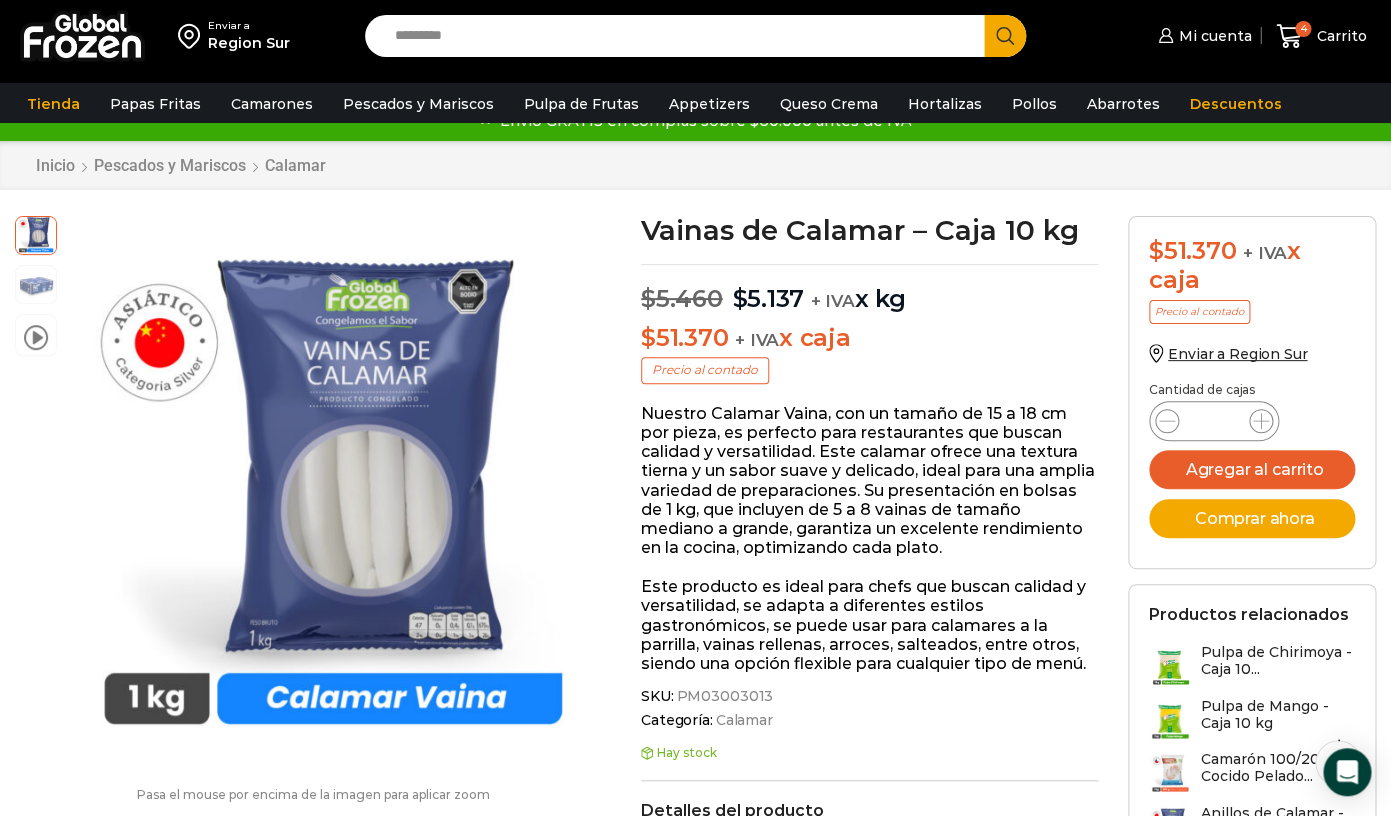 click on "Search input" at bounding box center (679, 36) 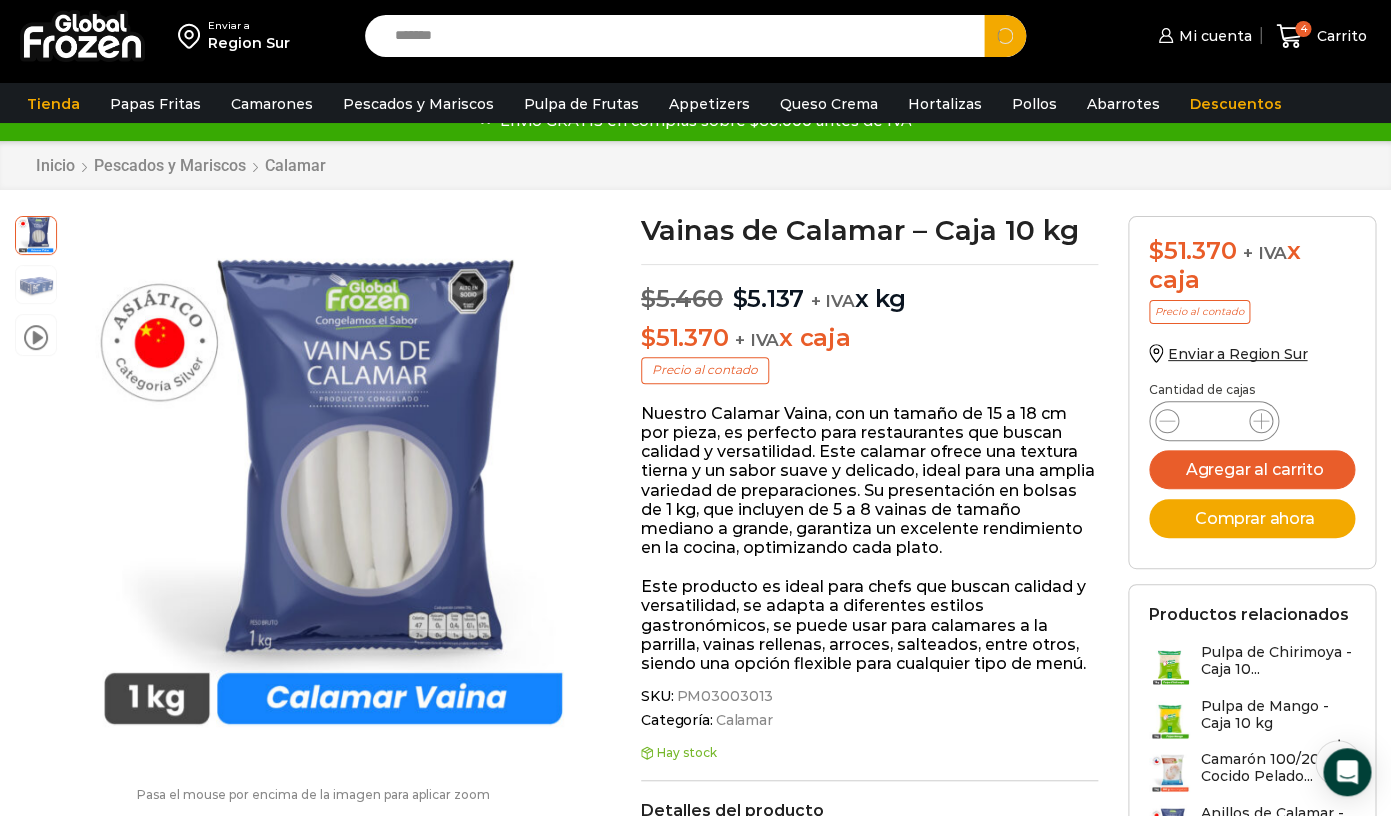 type on "*******" 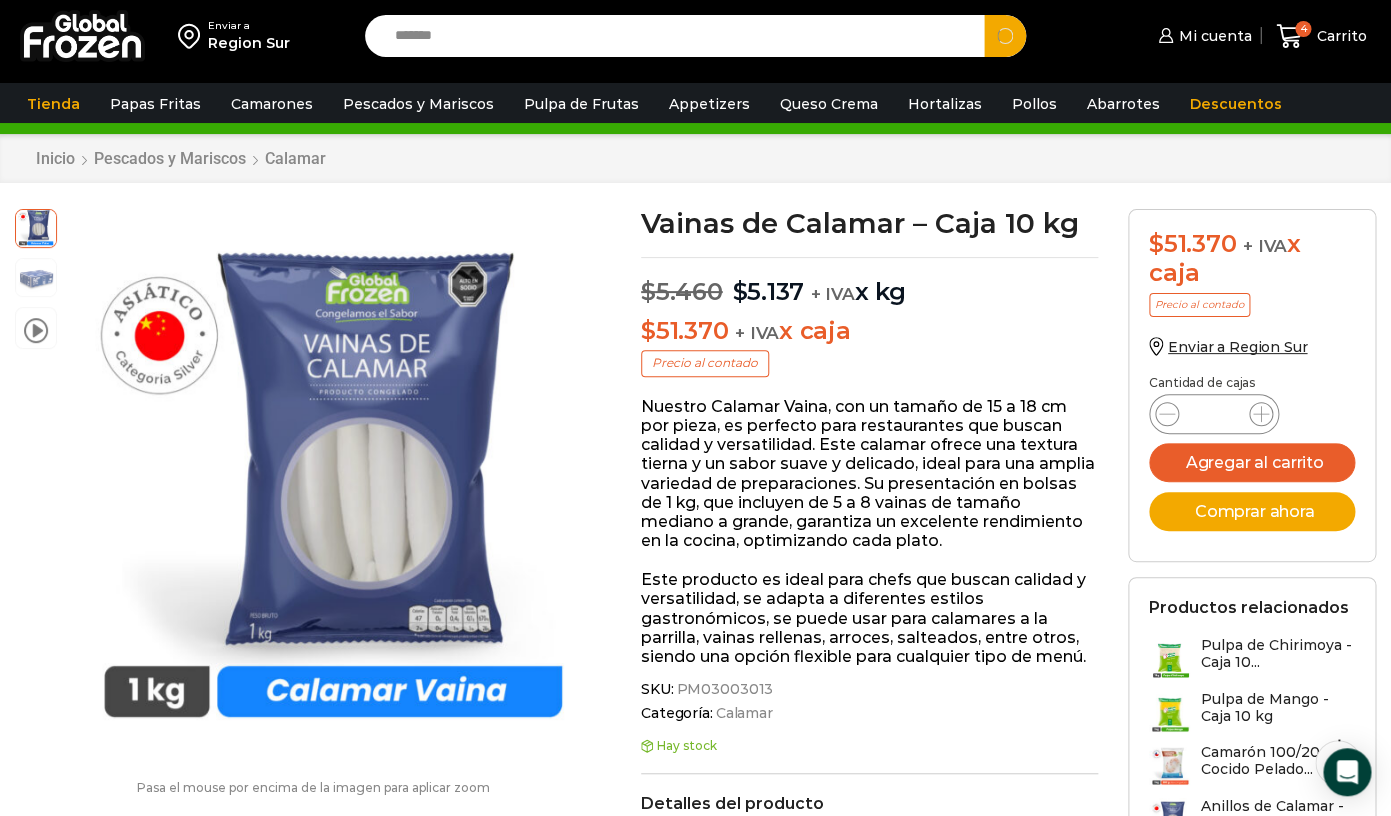 scroll, scrollTop: 0, scrollLeft: 0, axis: both 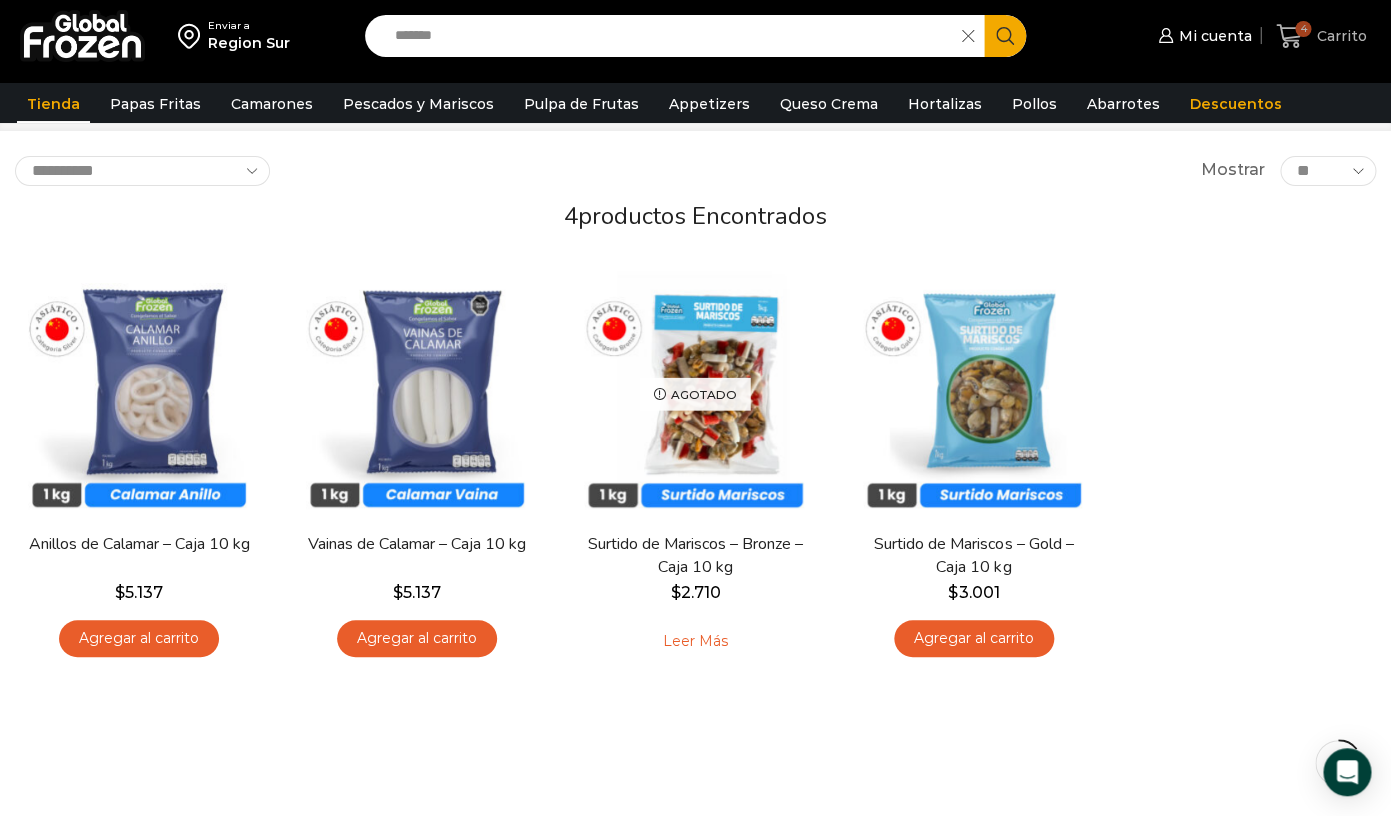 click on "Carrito" at bounding box center (1338, 36) 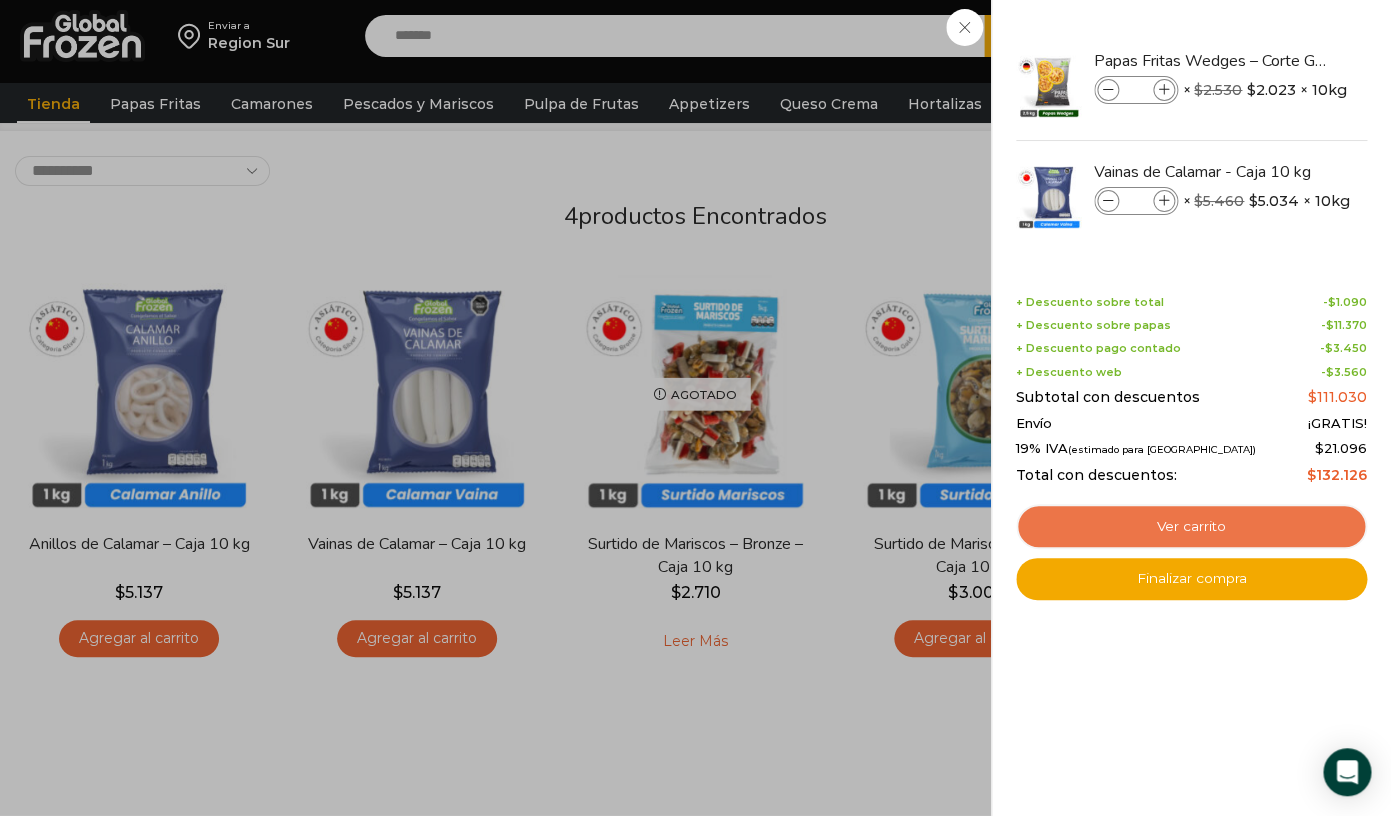 click on "Ver carrito" at bounding box center (1191, 527) 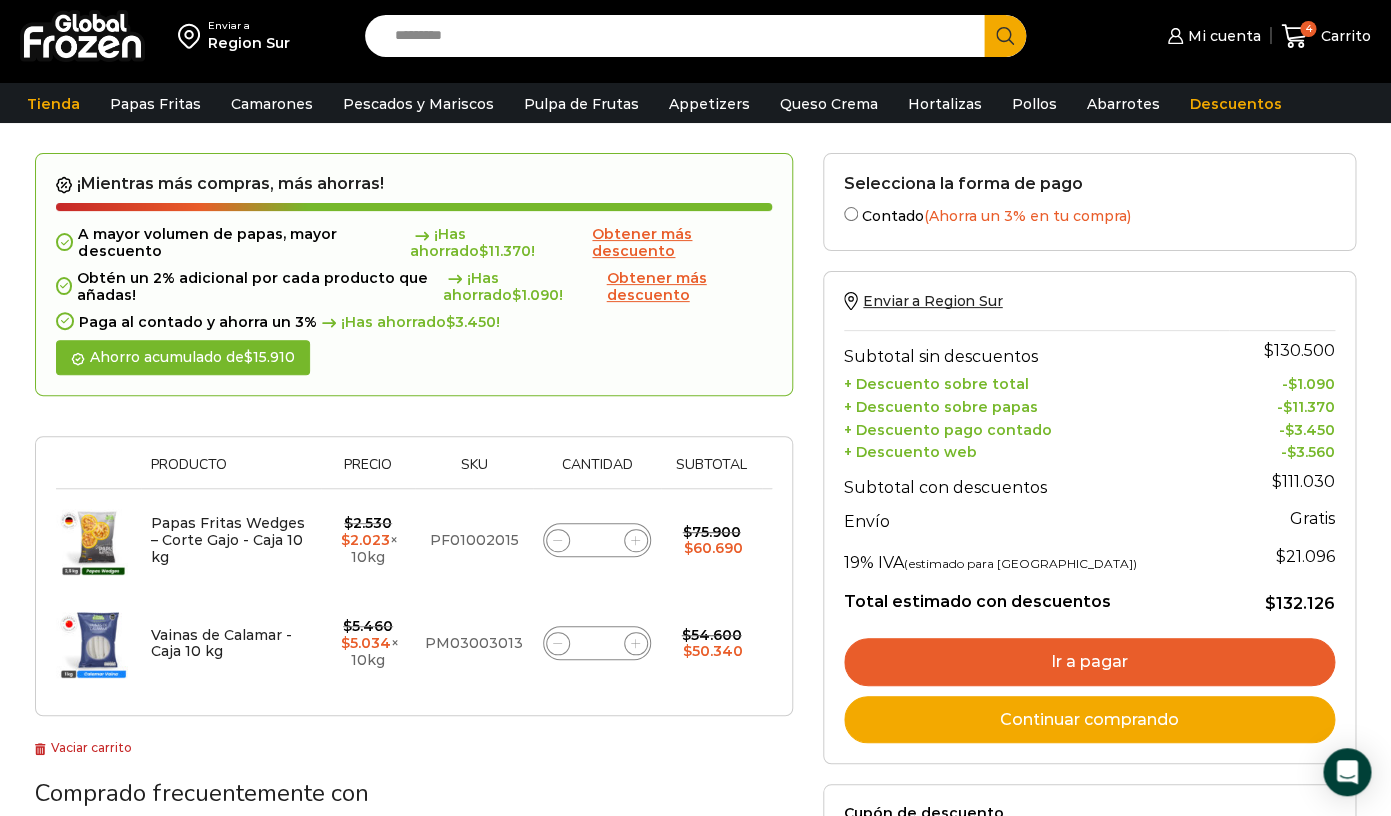scroll, scrollTop: 40, scrollLeft: 0, axis: vertical 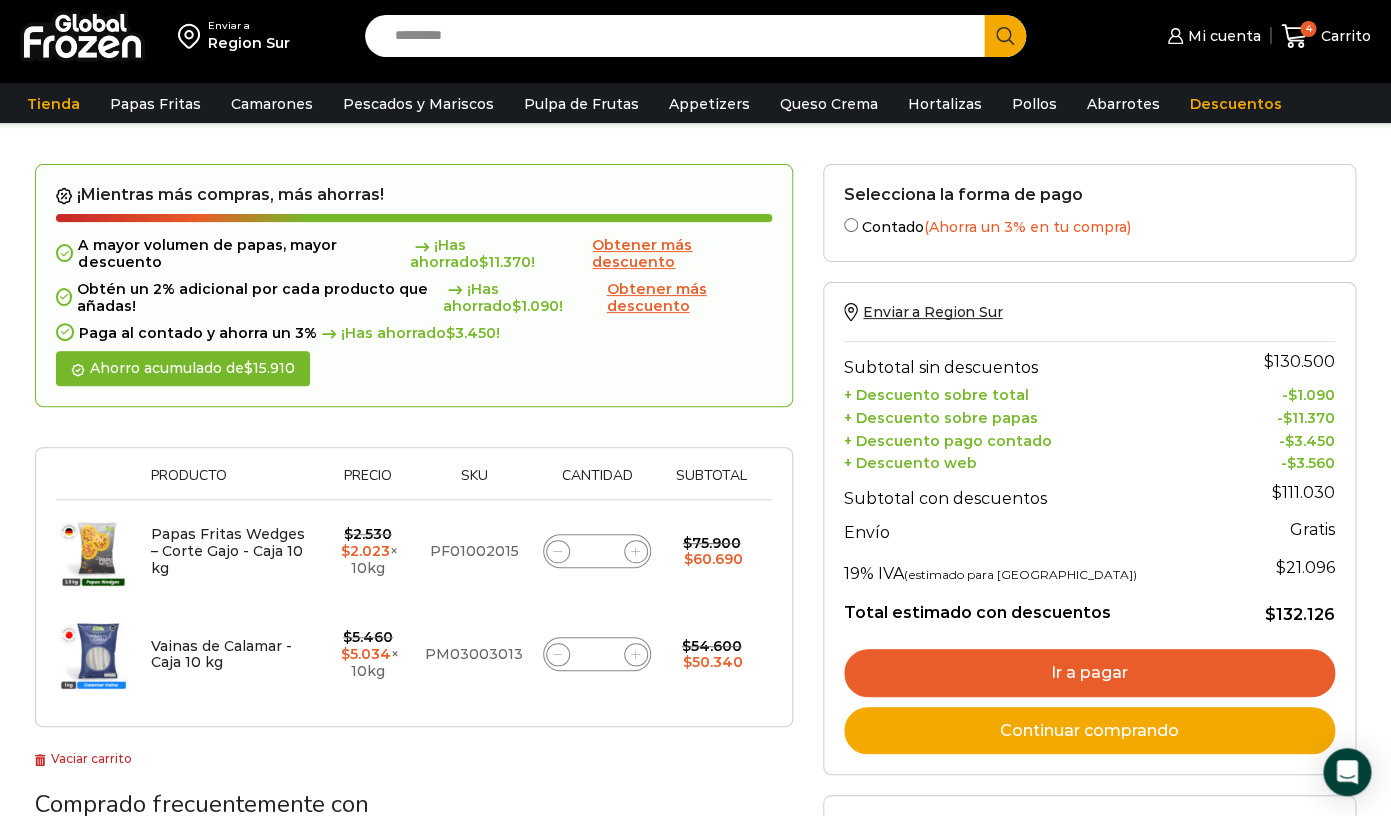click on "Ir a pagar" at bounding box center [1089, 673] 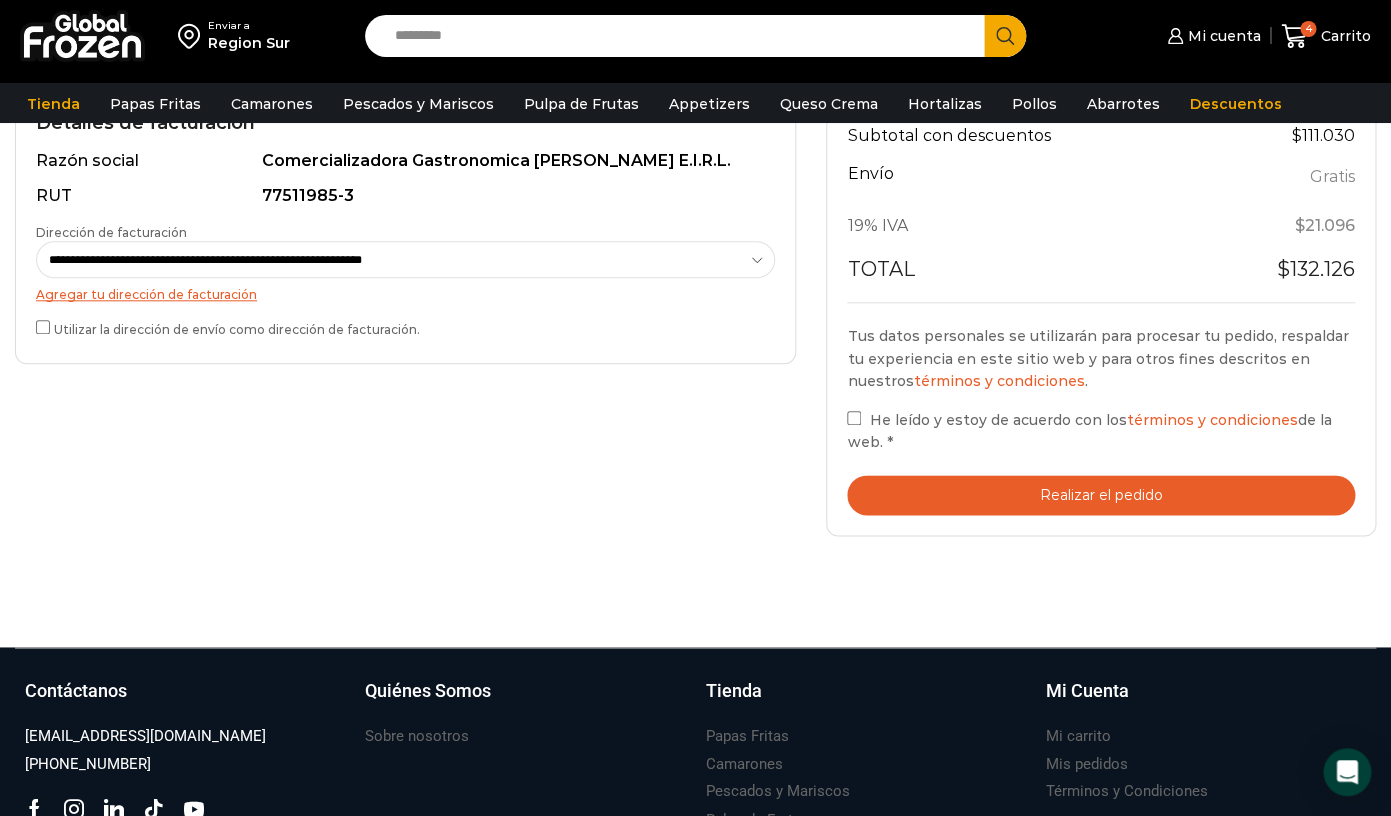 scroll, scrollTop: 605, scrollLeft: 0, axis: vertical 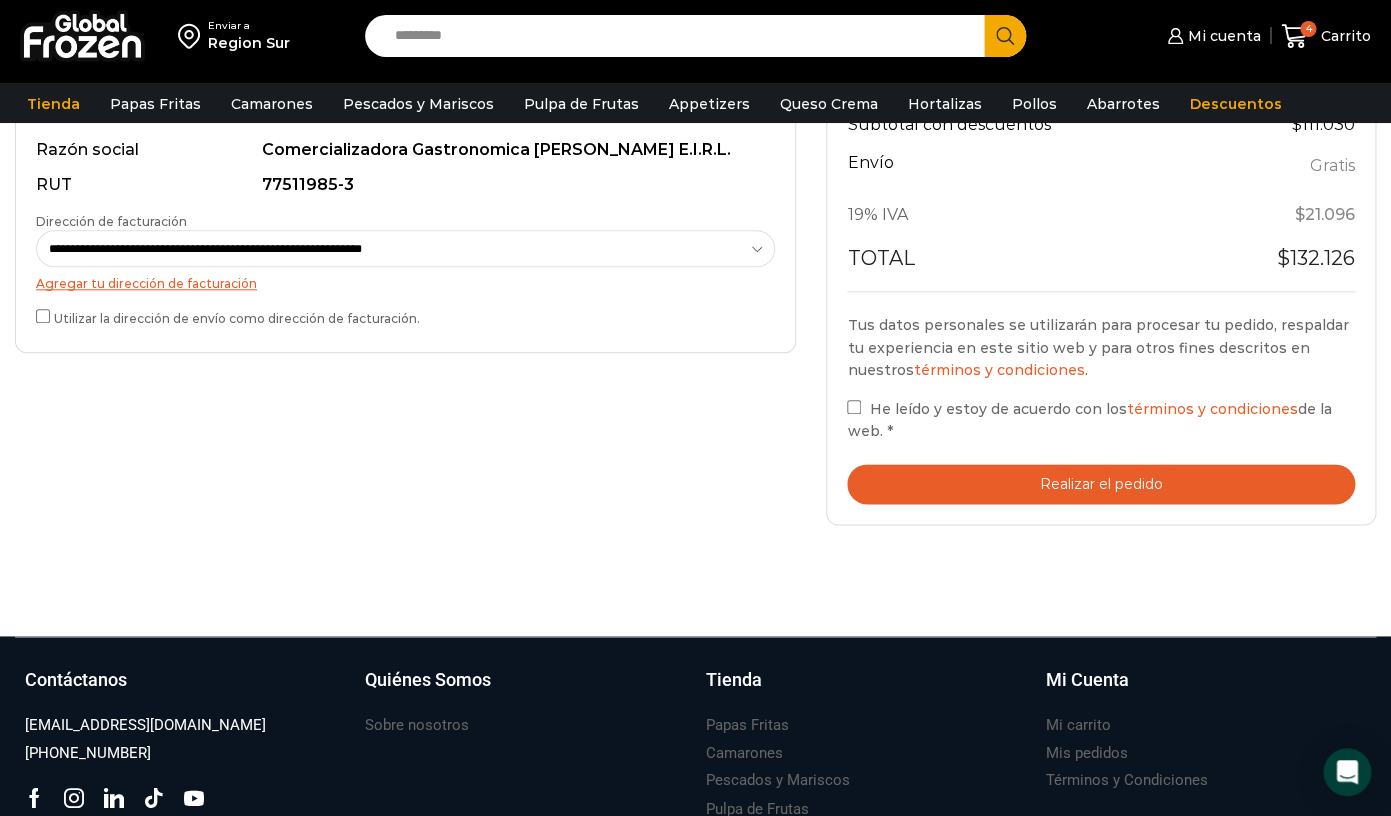 click on "Realizar el pedido" at bounding box center (1101, 484) 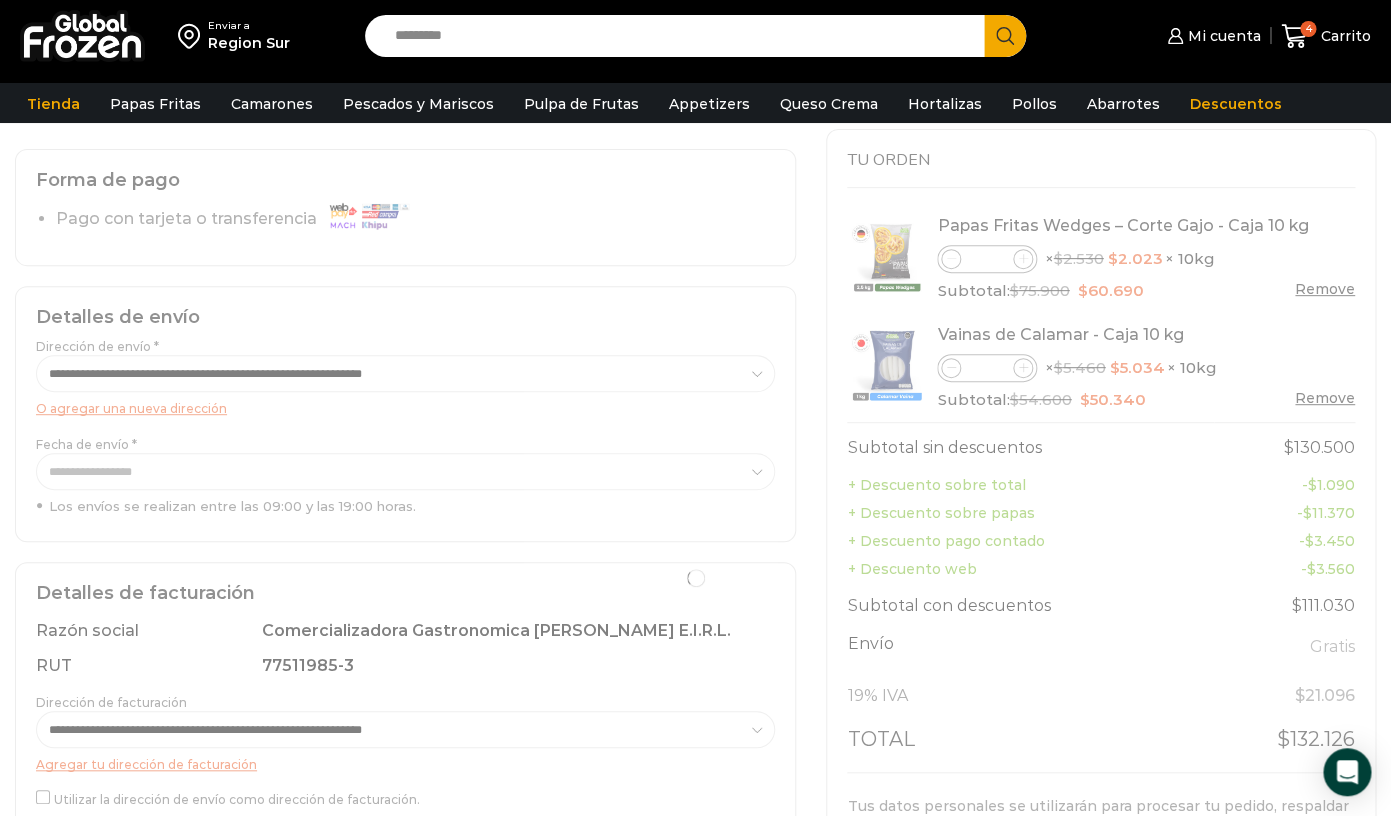 scroll, scrollTop: 100, scrollLeft: 0, axis: vertical 